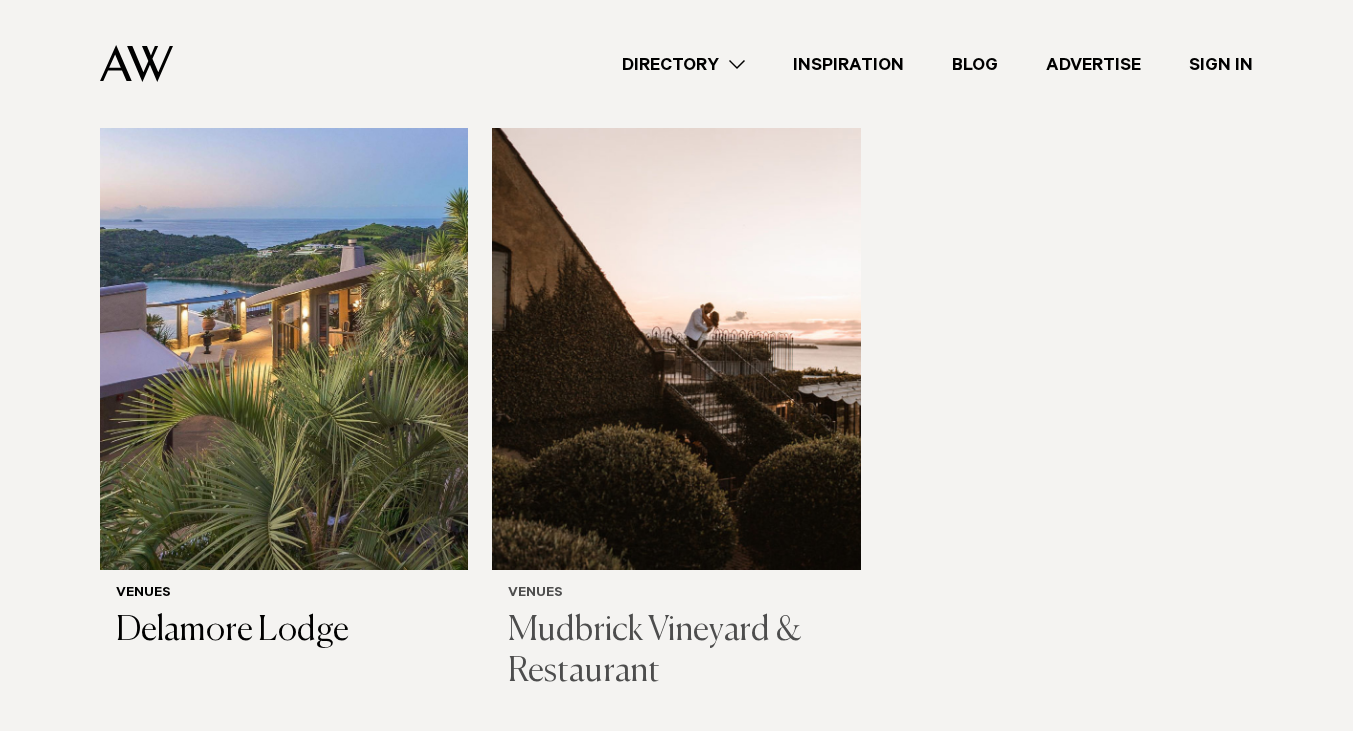scroll, scrollTop: 410, scrollLeft: 0, axis: vertical 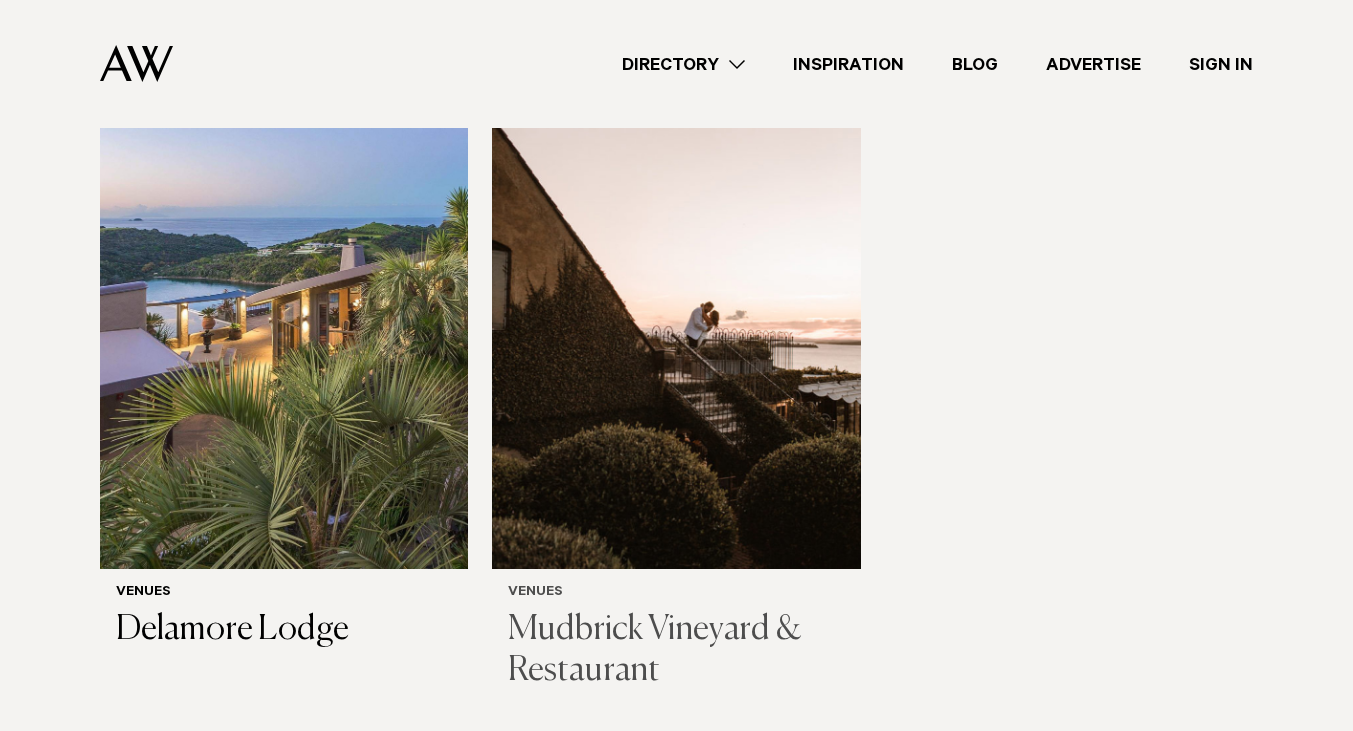 click at bounding box center [676, 322] 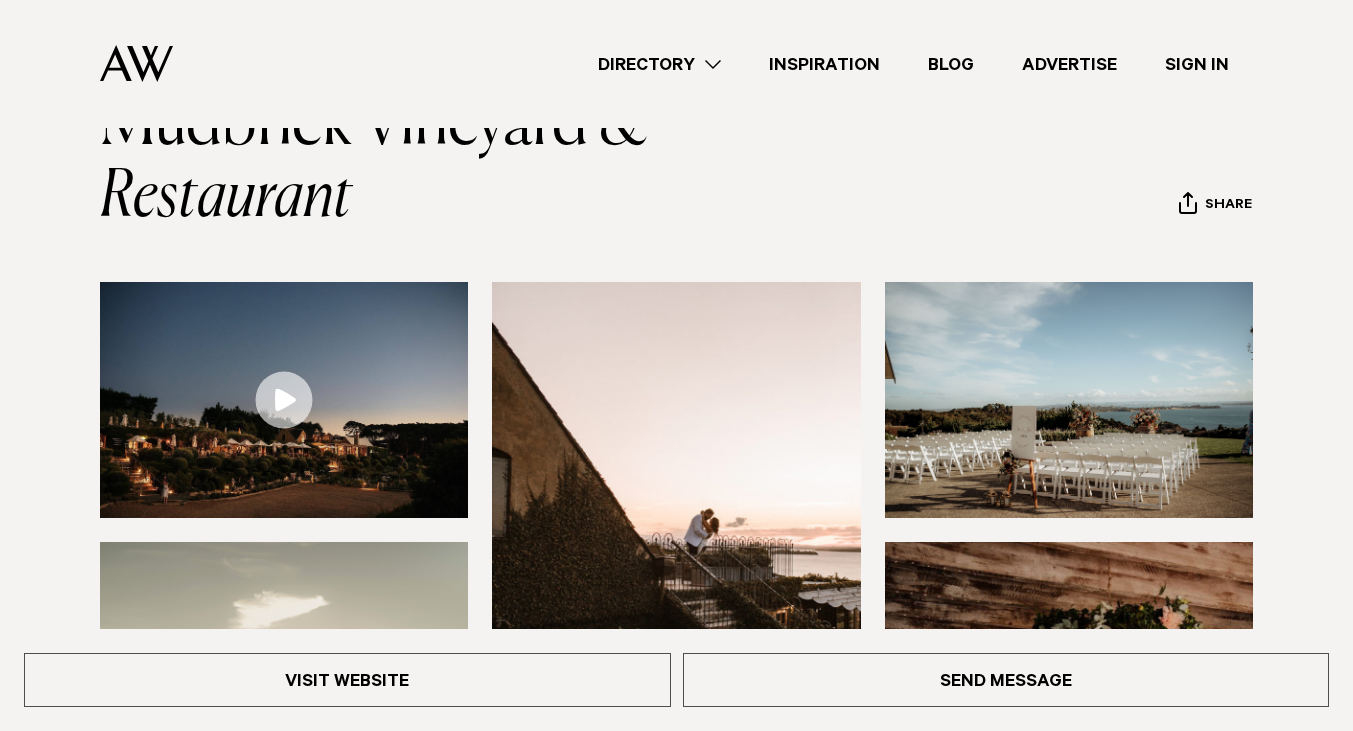 scroll, scrollTop: 152, scrollLeft: 0, axis: vertical 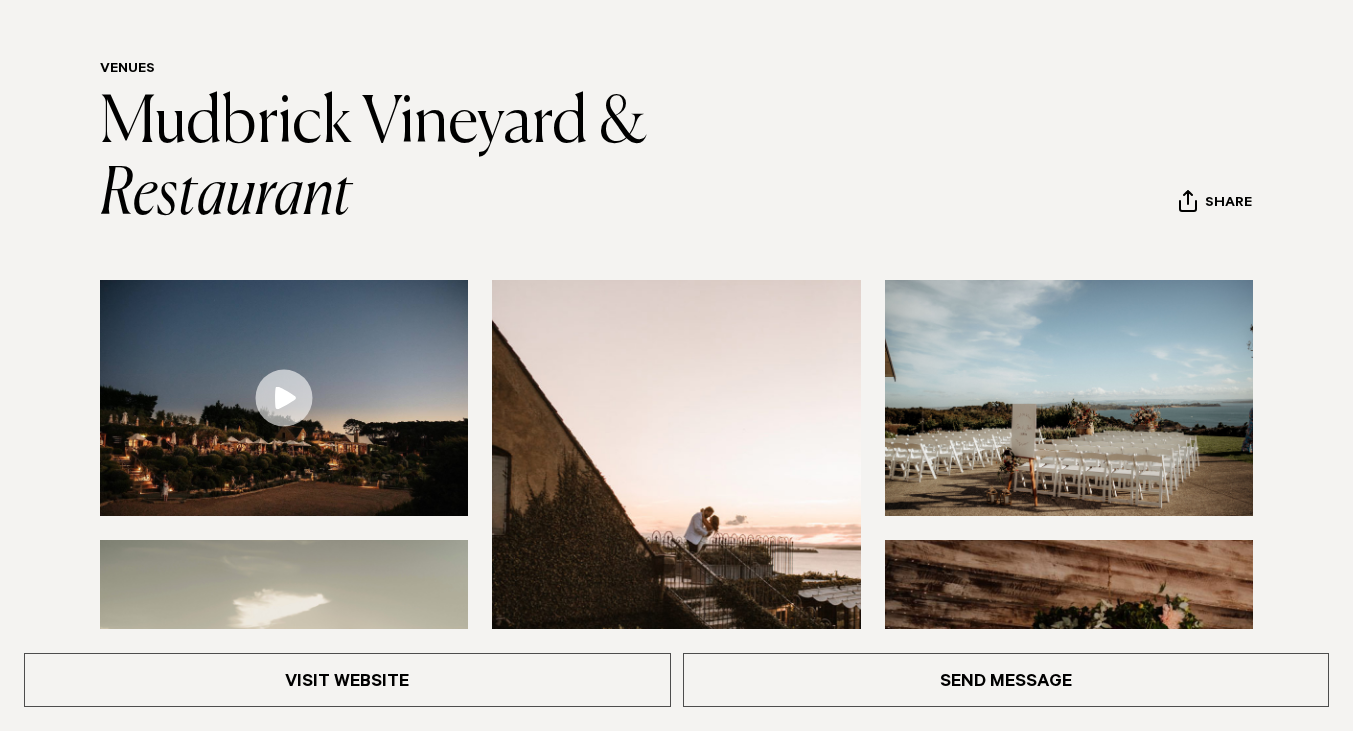 click at bounding box center (1069, 398) 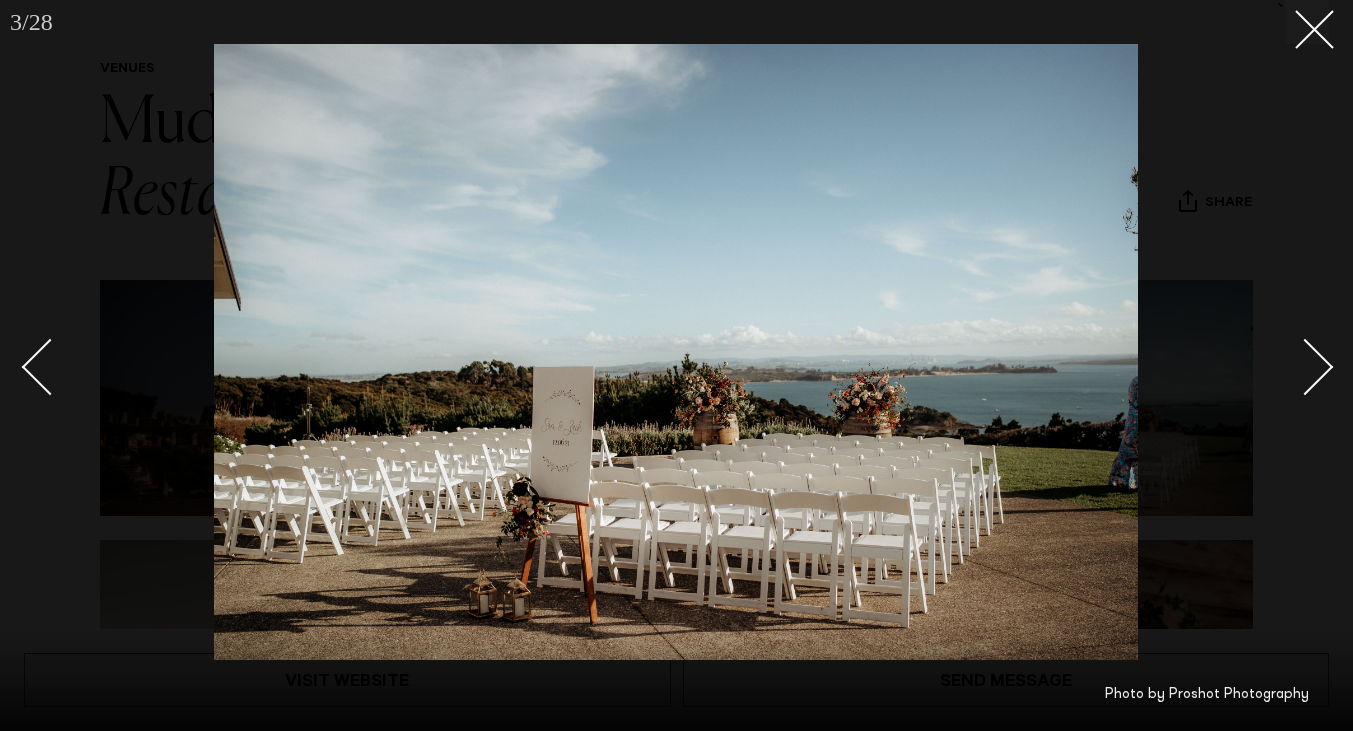 click at bounding box center (1305, 366) 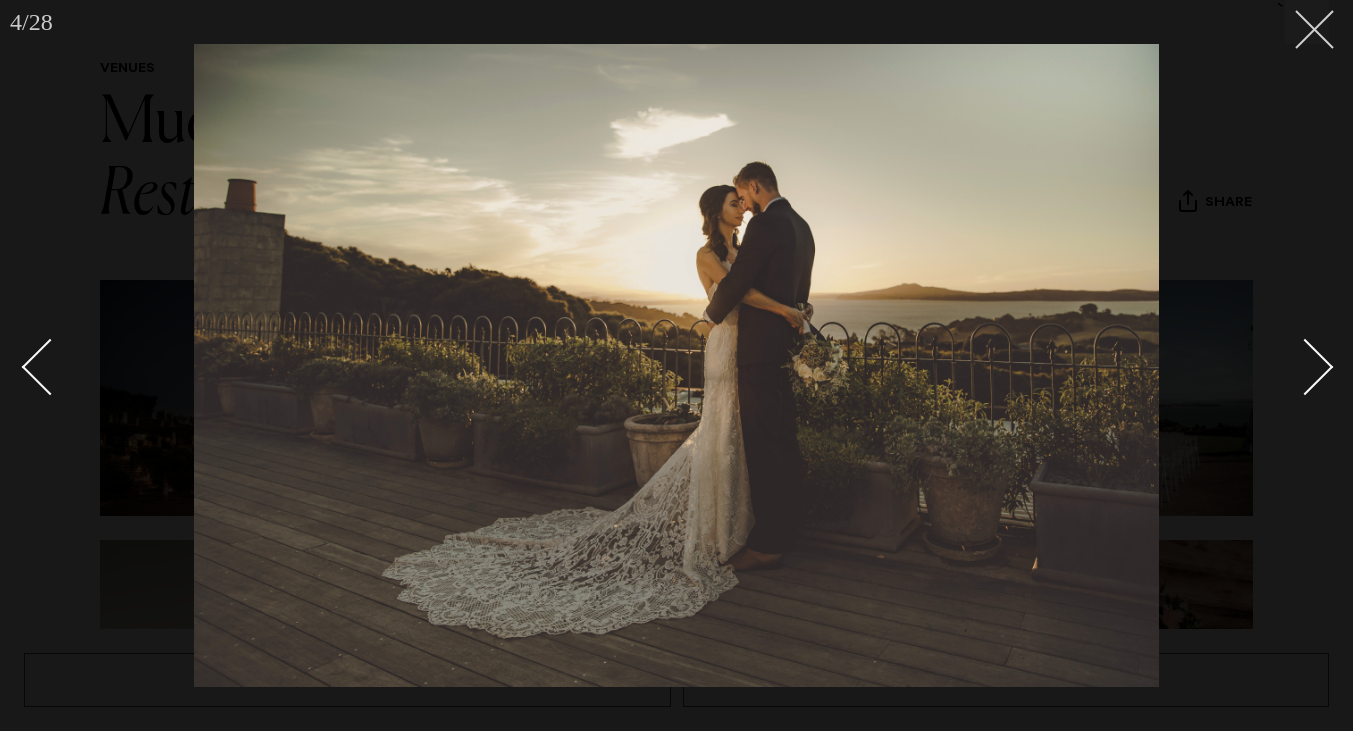 click at bounding box center (1307, 22) 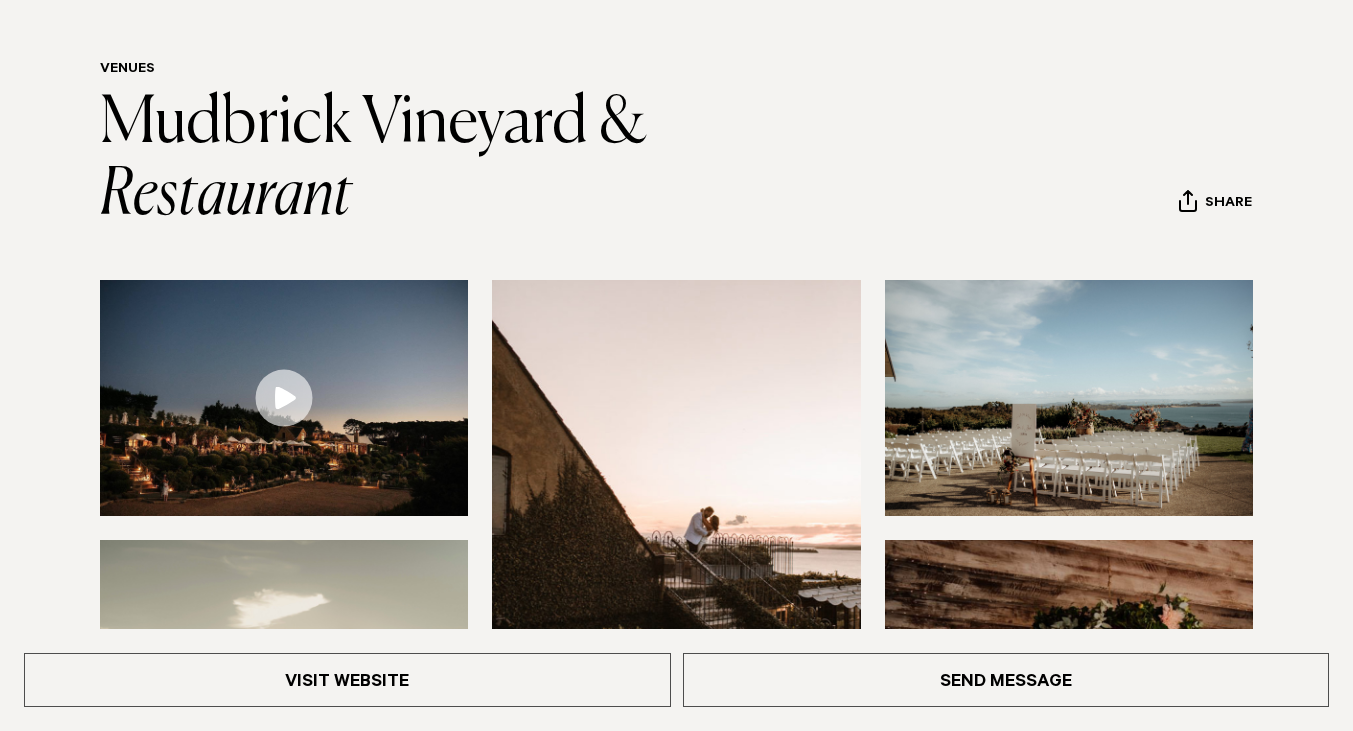 click at bounding box center [284, 398] 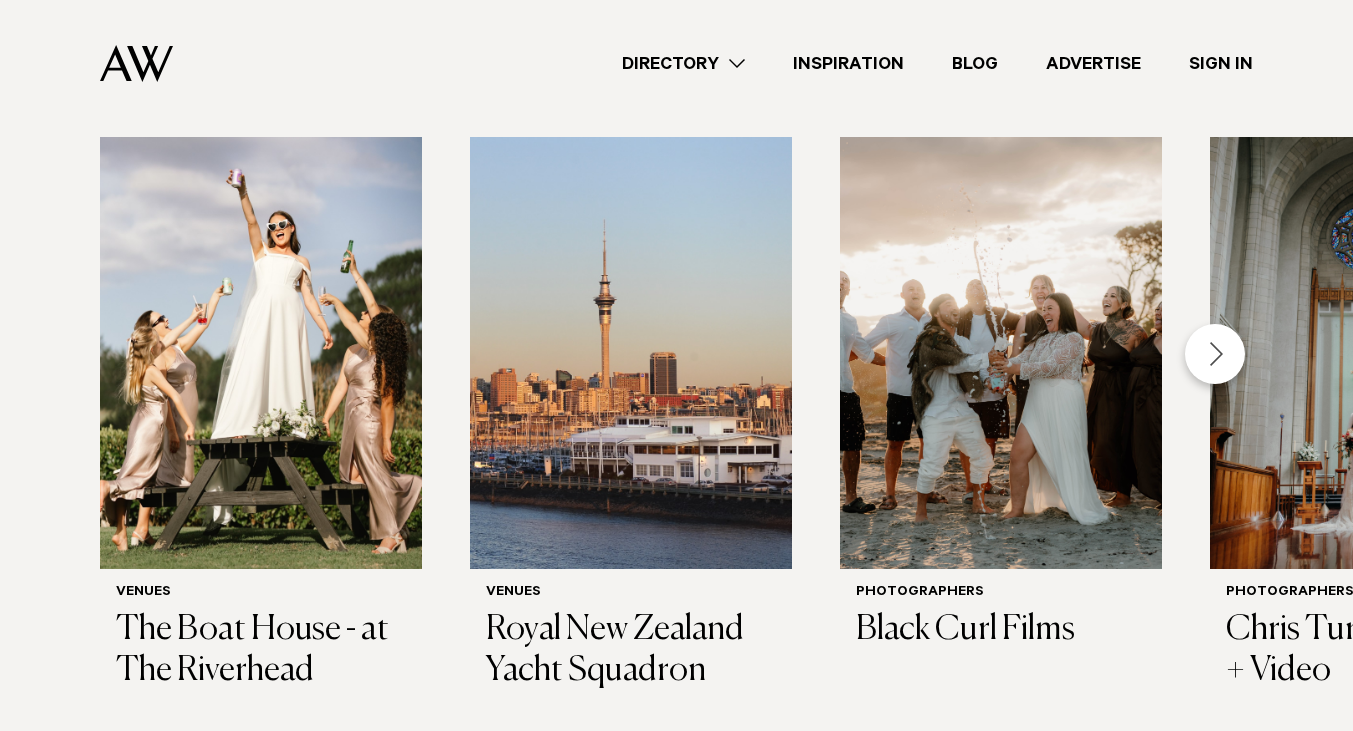 scroll, scrollTop: 636, scrollLeft: 0, axis: vertical 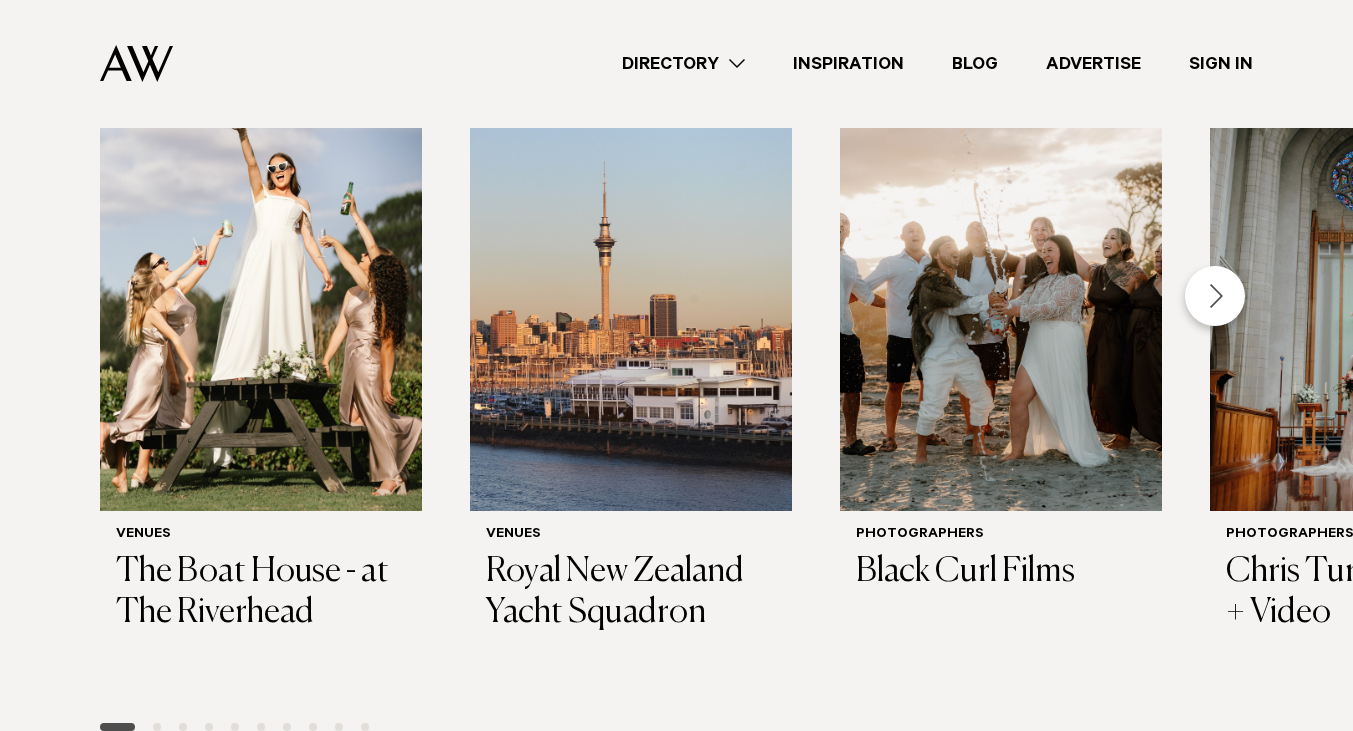 click at bounding box center [1215, 296] 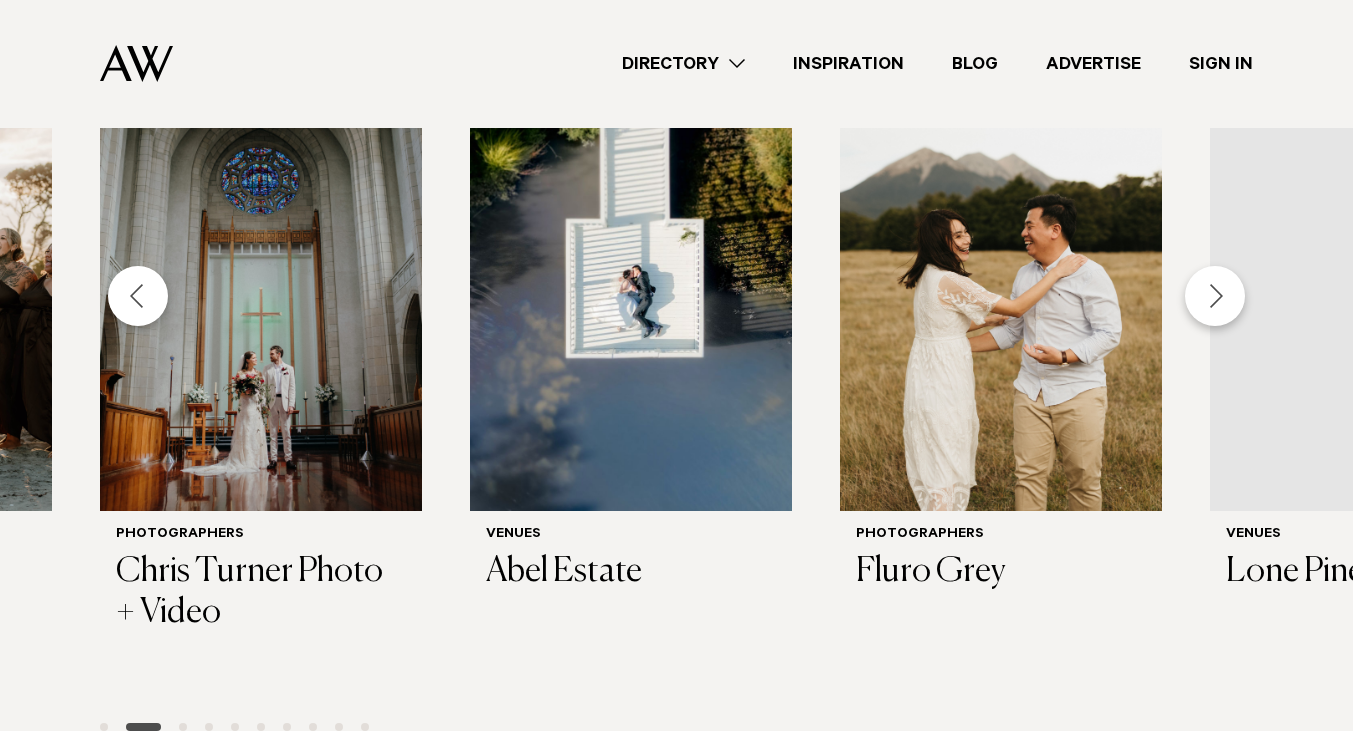 click at bounding box center [1215, 296] 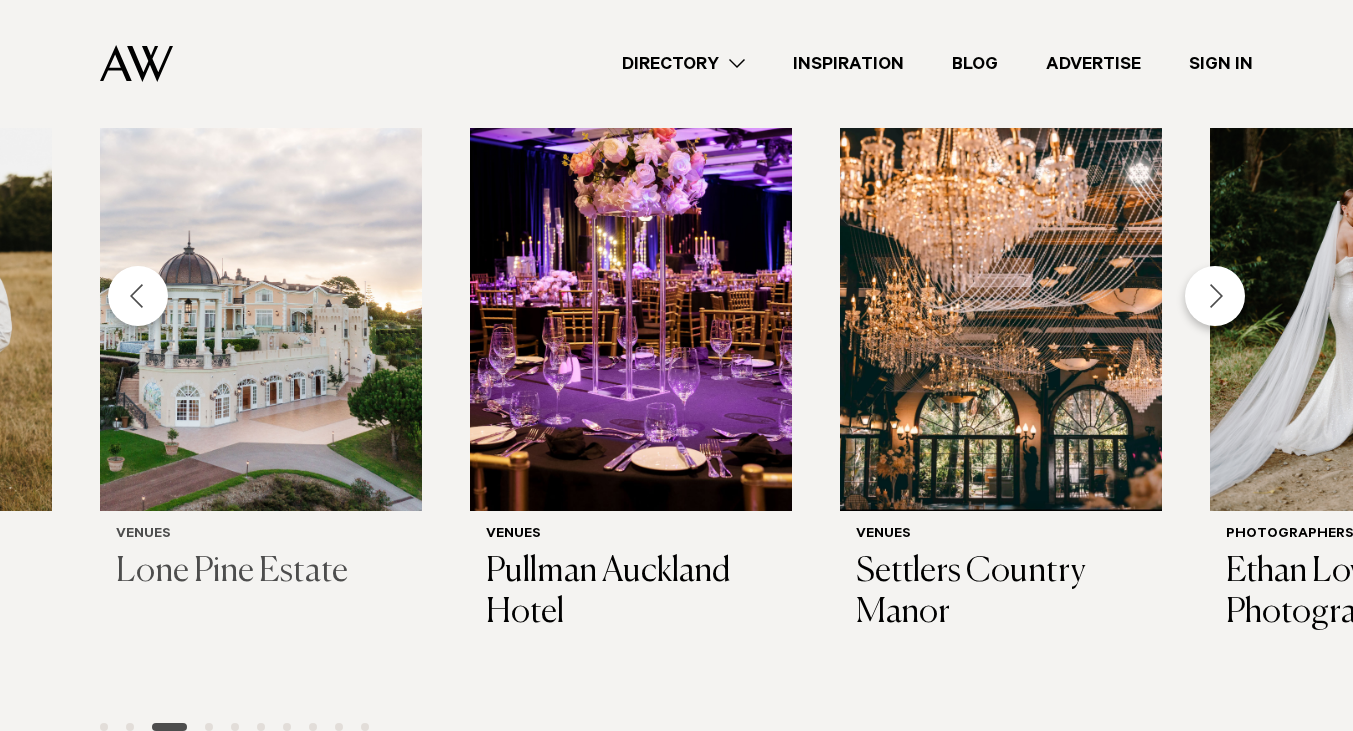 click on "Lone Pine Estate" at bounding box center [261, 572] 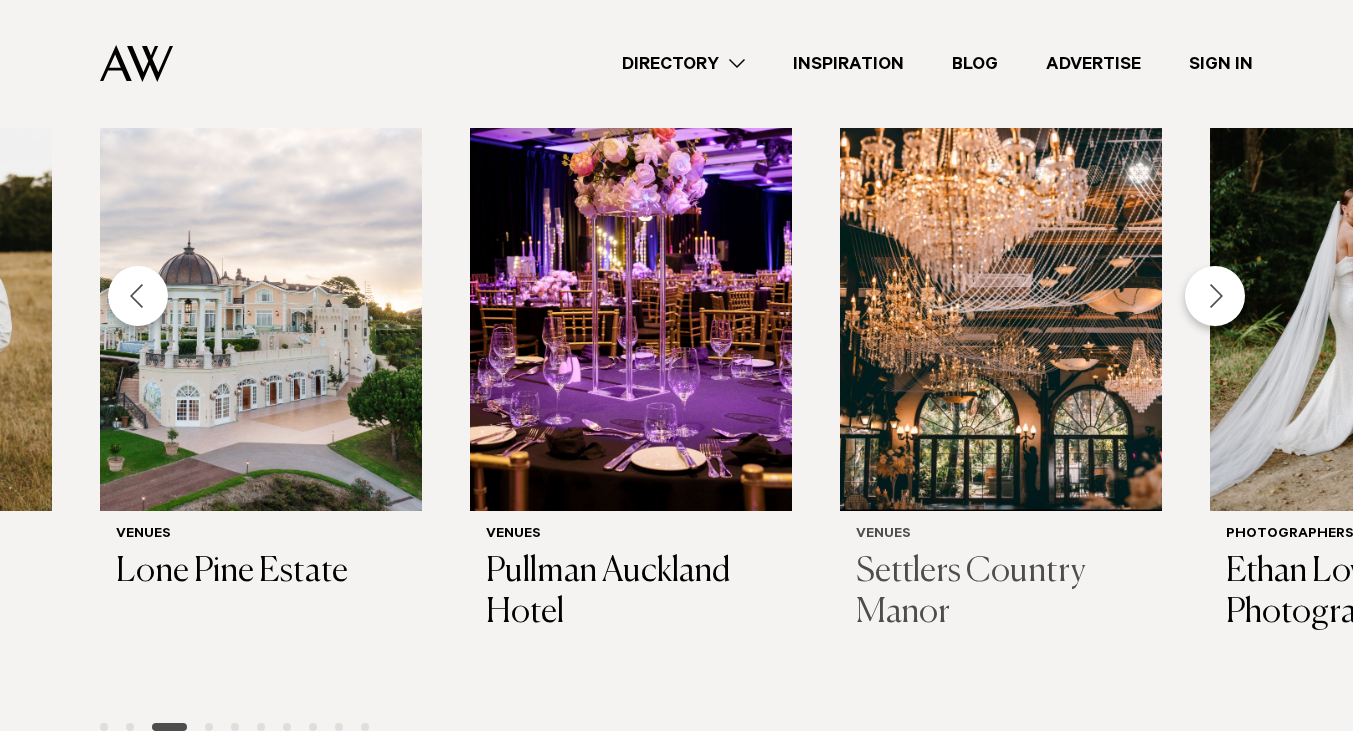 click at bounding box center [1001, 295] 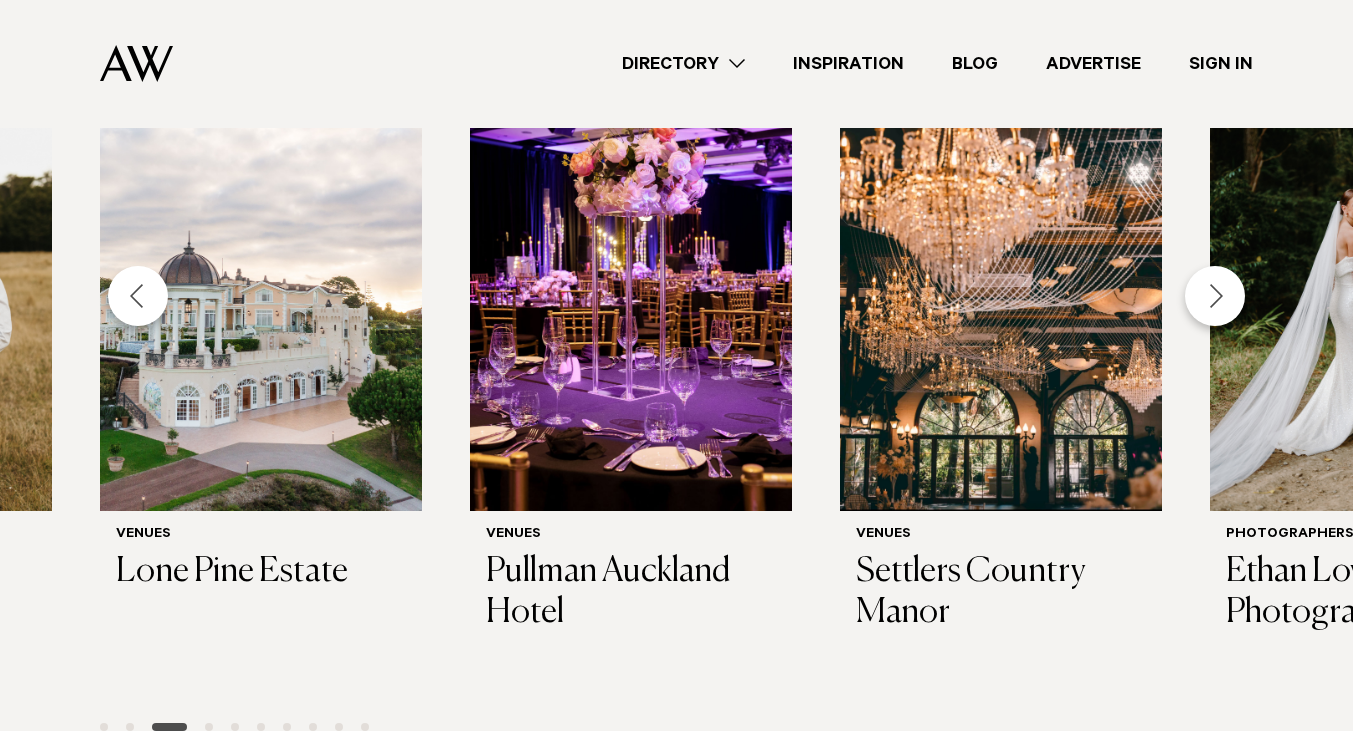 click at bounding box center [1215, 296] 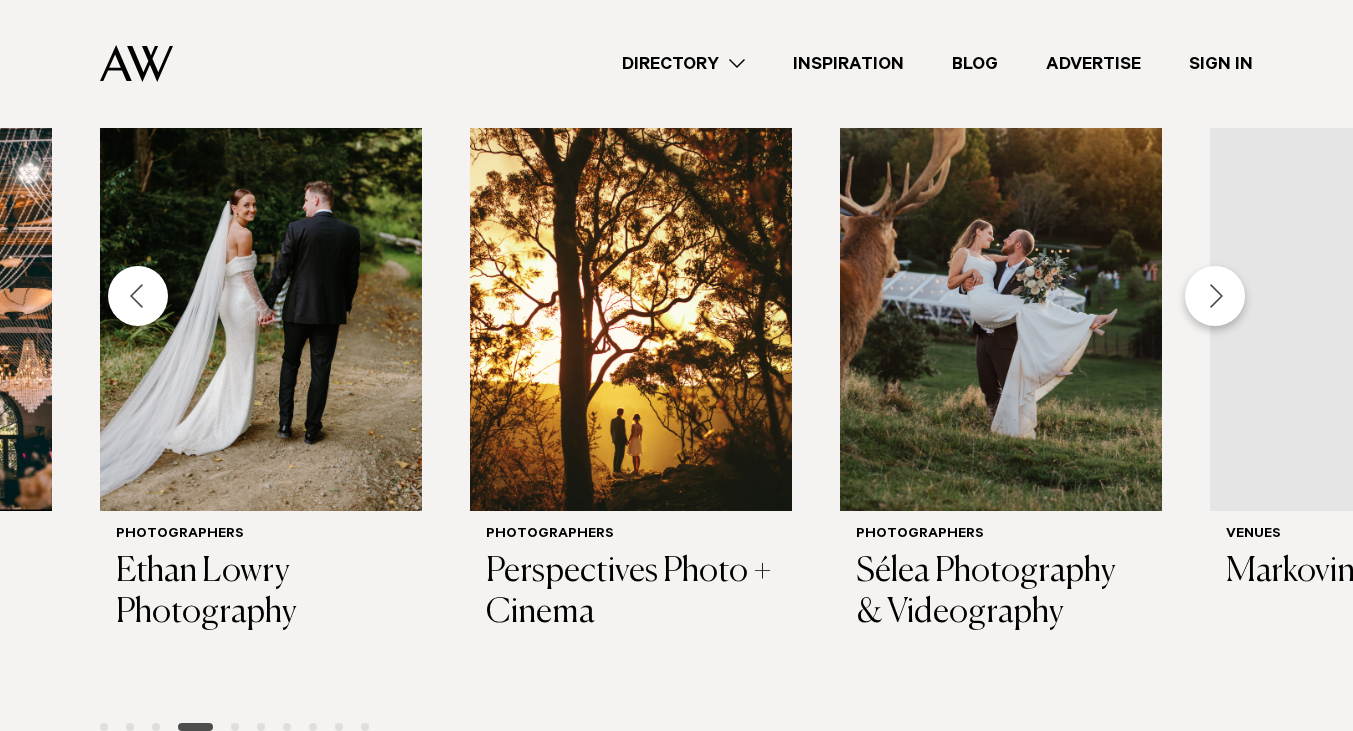 click at bounding box center (1215, 296) 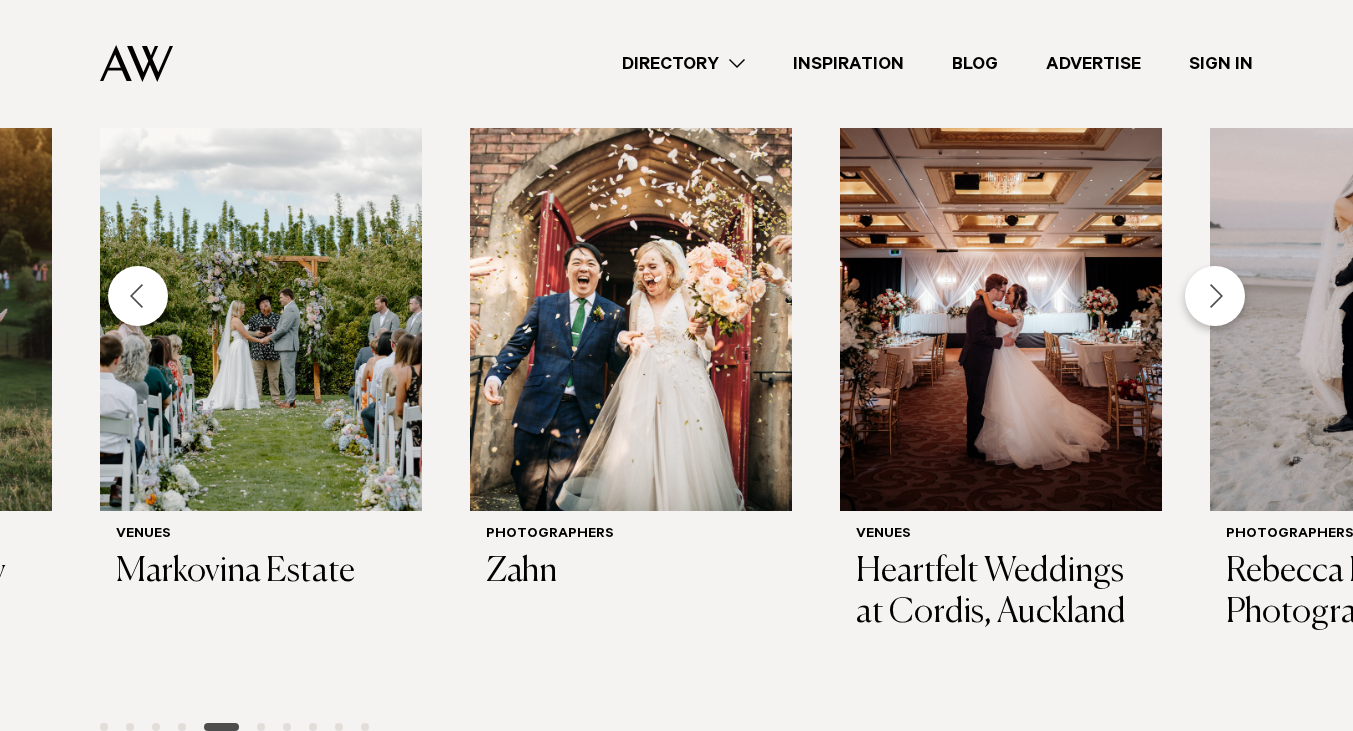 click at bounding box center (1215, 296) 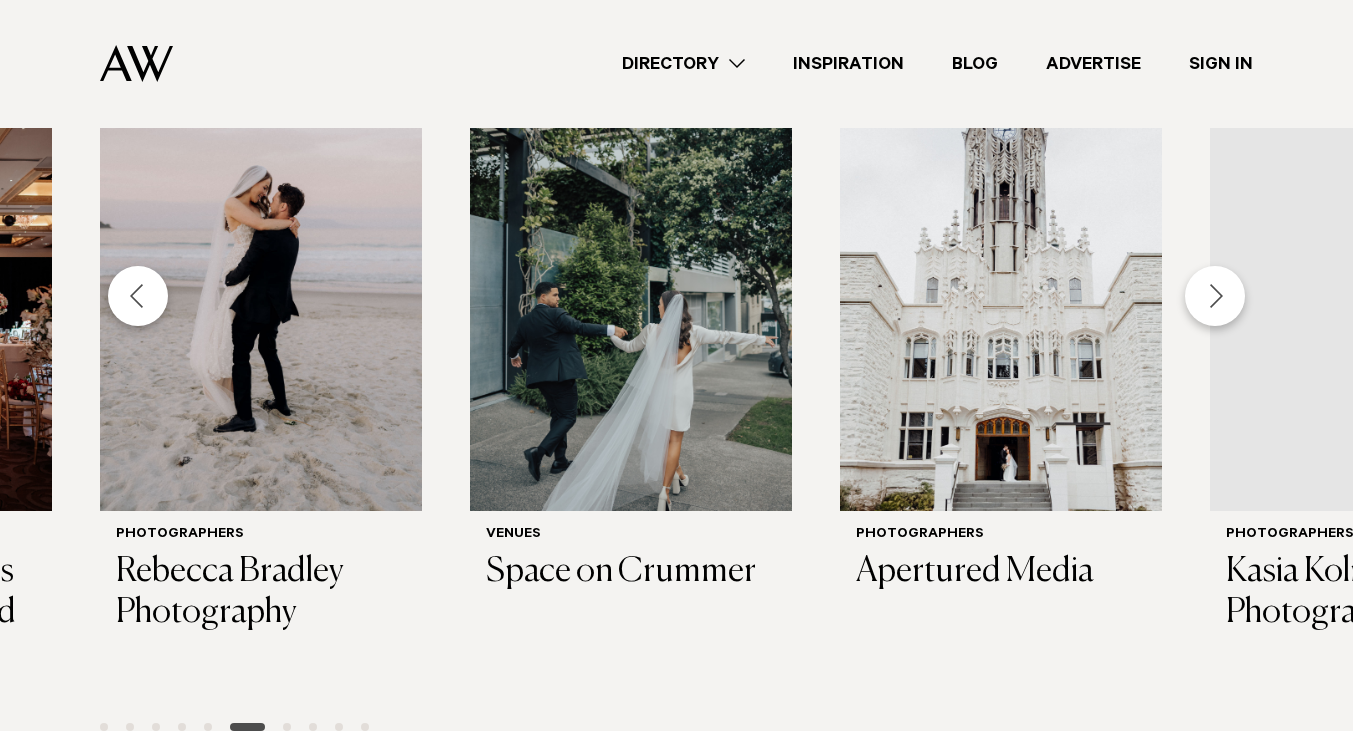 click at bounding box center [1215, 296] 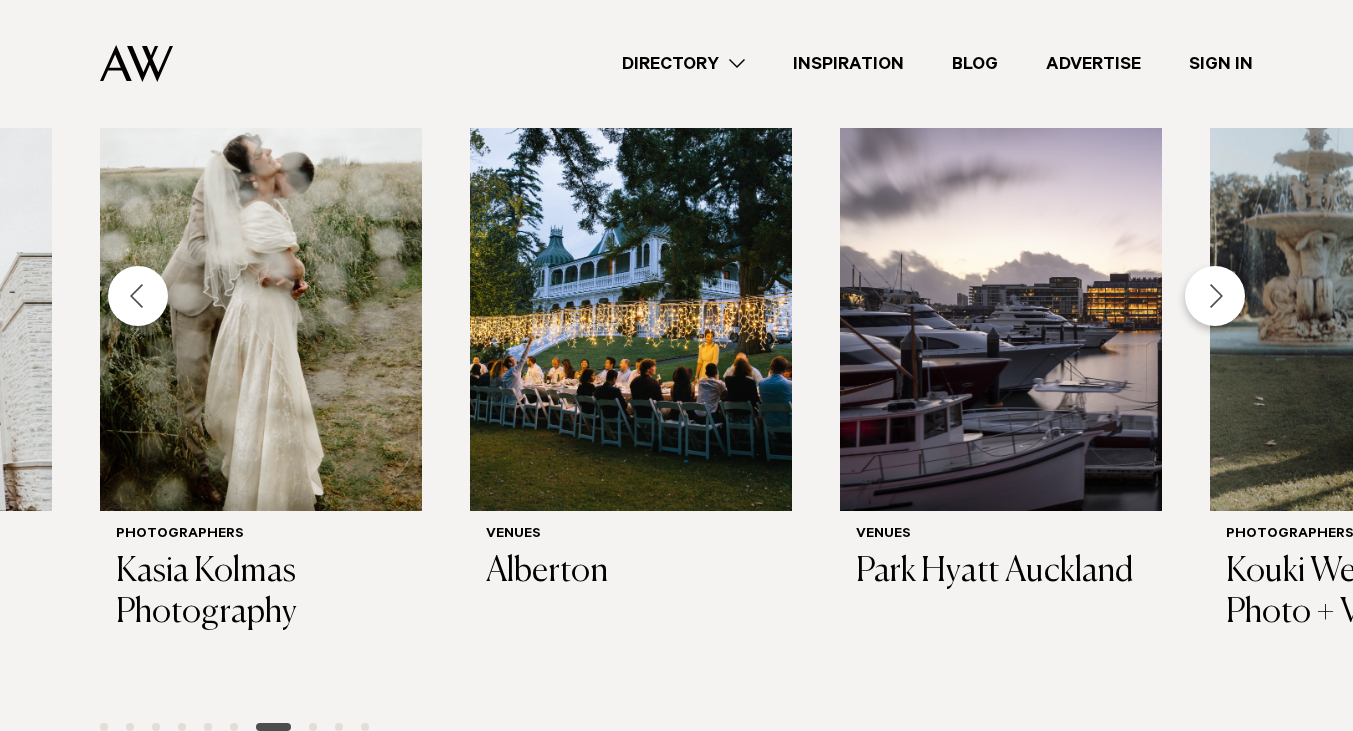 click at bounding box center [1215, 296] 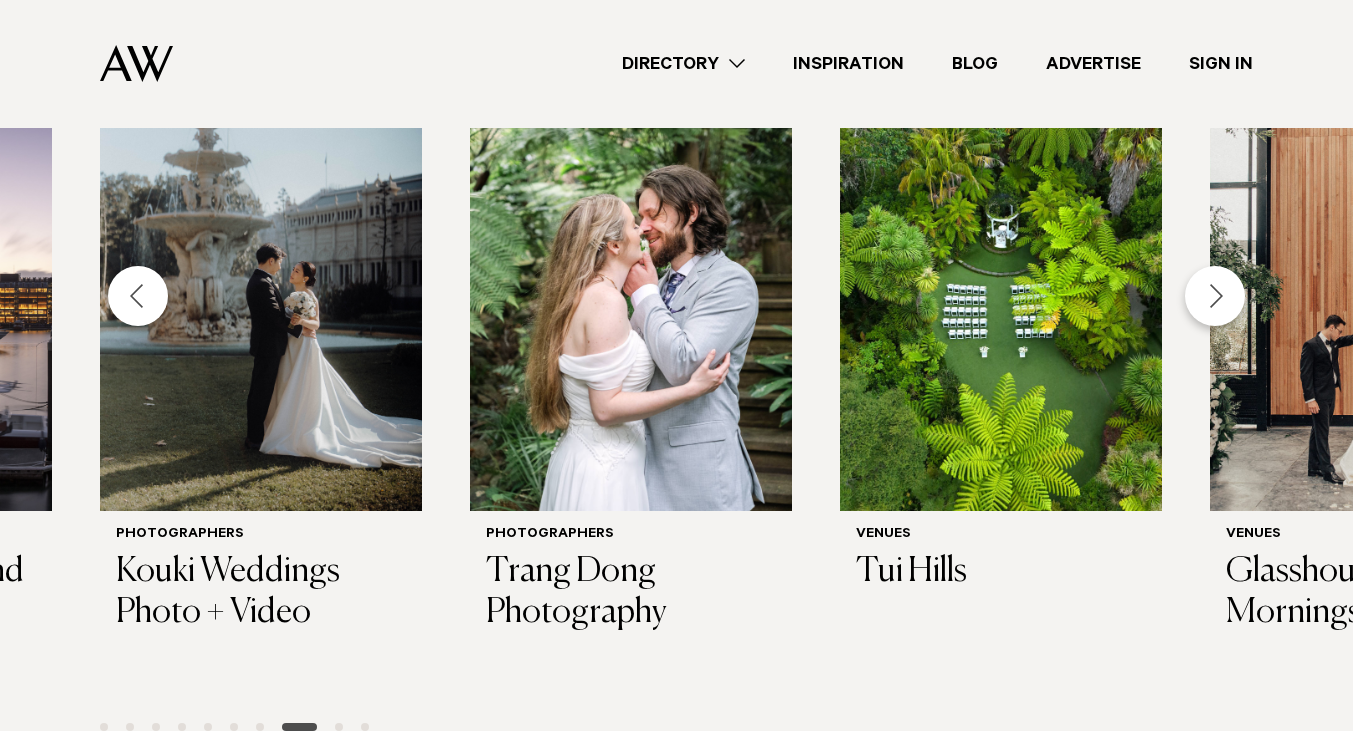 click at bounding box center [138, 296] 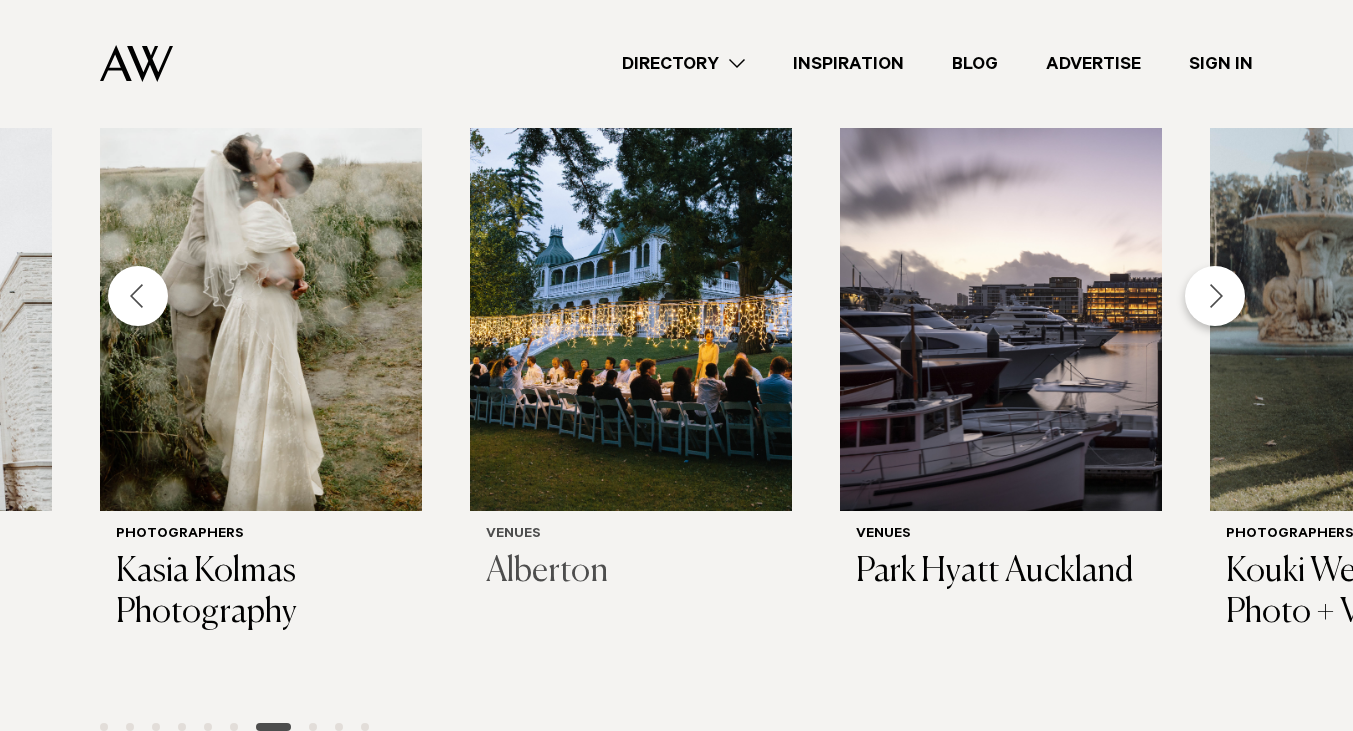 click at bounding box center (631, 295) 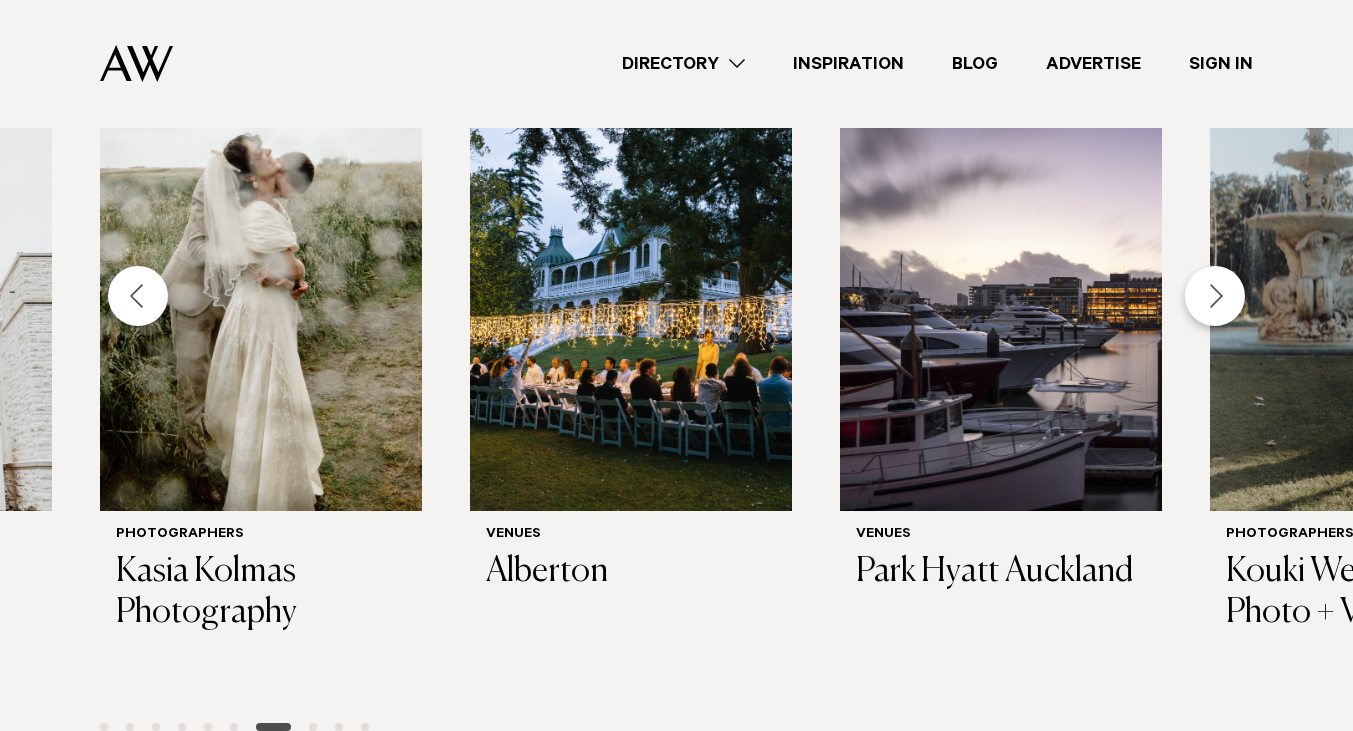 click at bounding box center [1215, 296] 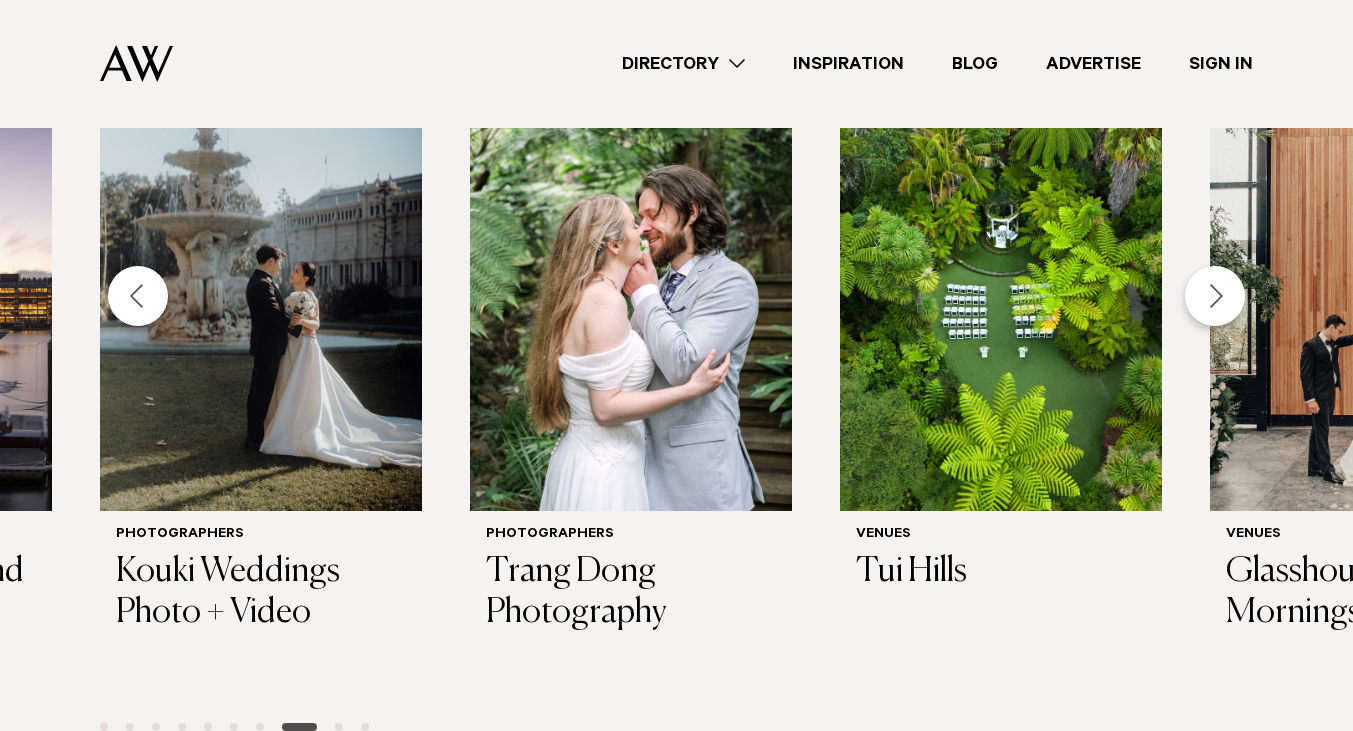click at bounding box center [1215, 296] 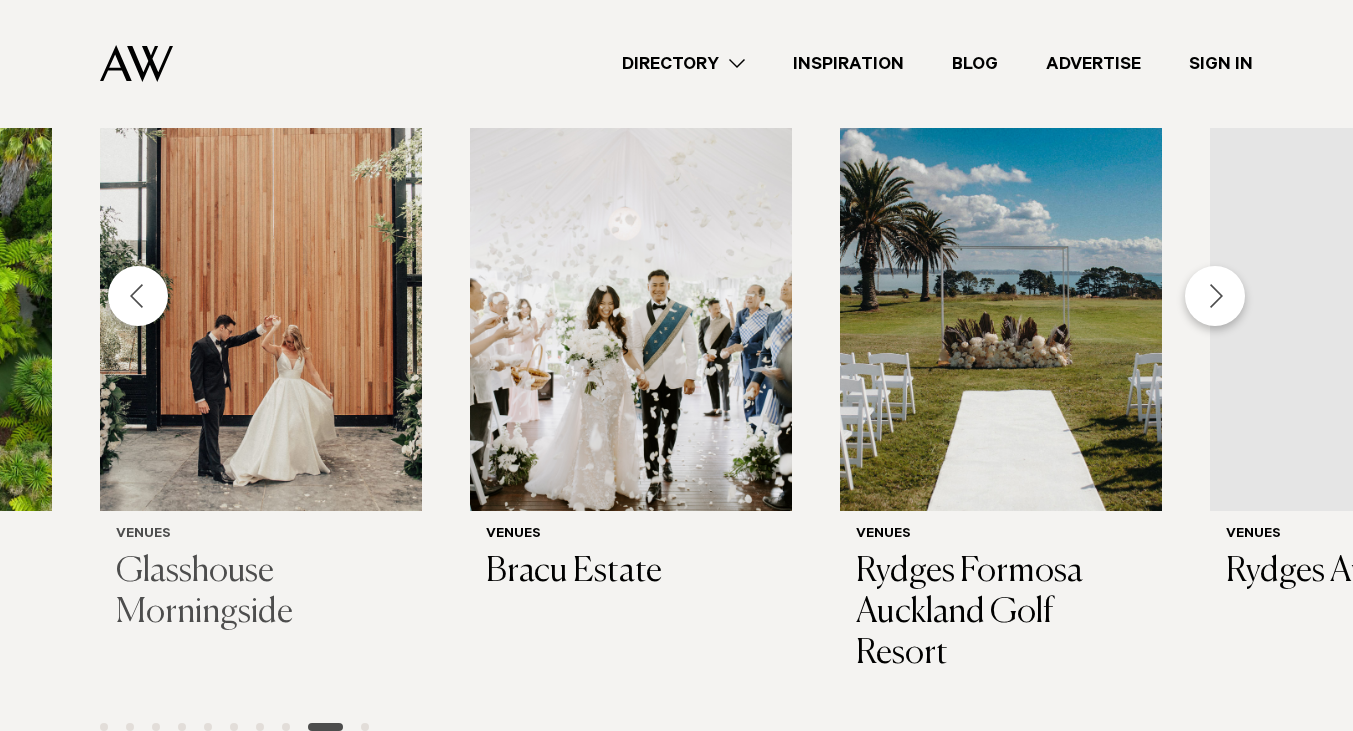 click at bounding box center (261, 295) 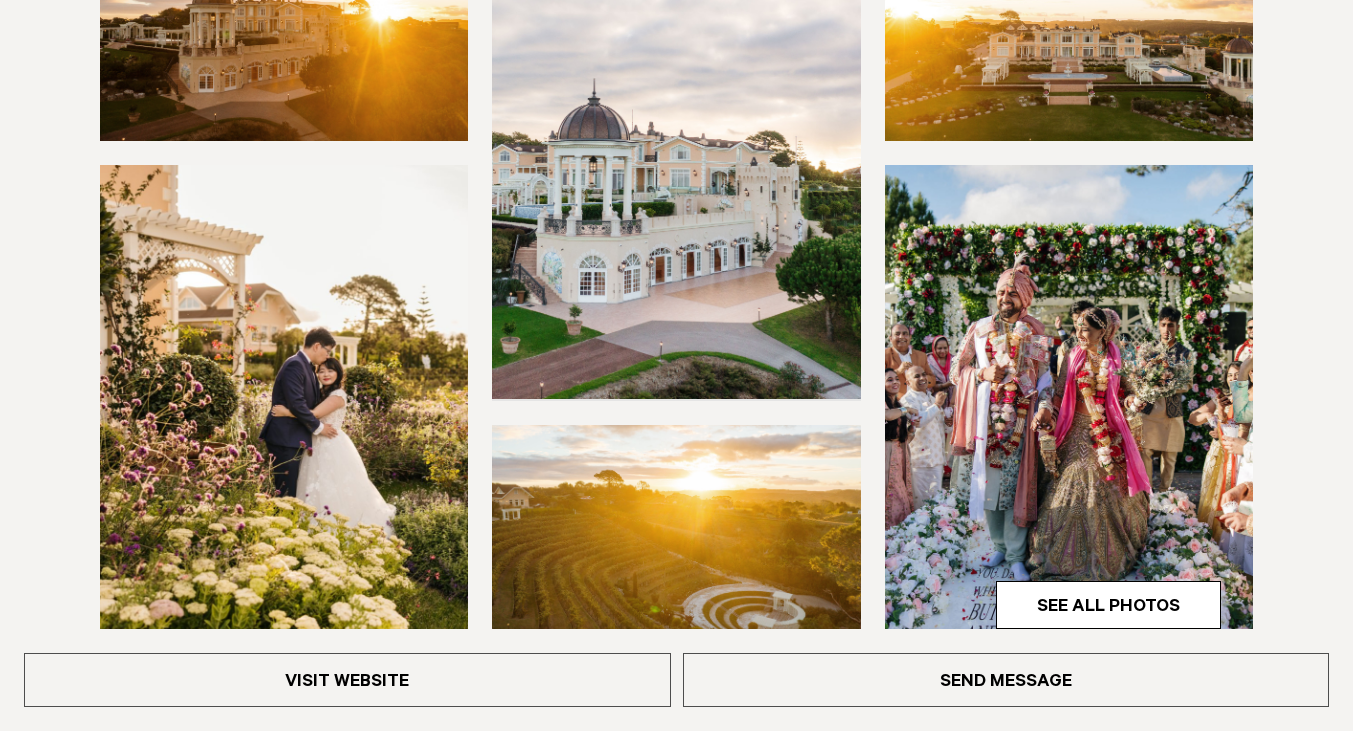 scroll, scrollTop: 549, scrollLeft: 0, axis: vertical 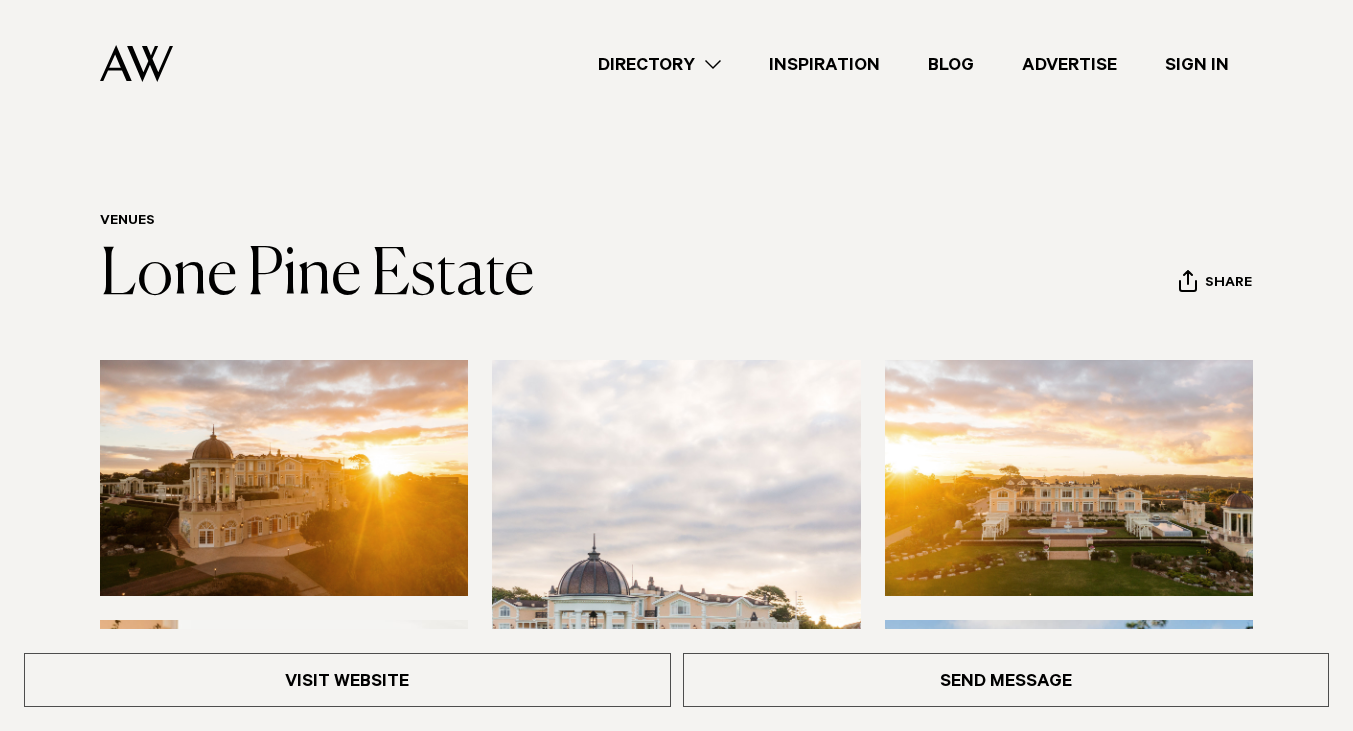 click on "Directory" at bounding box center (659, 64) 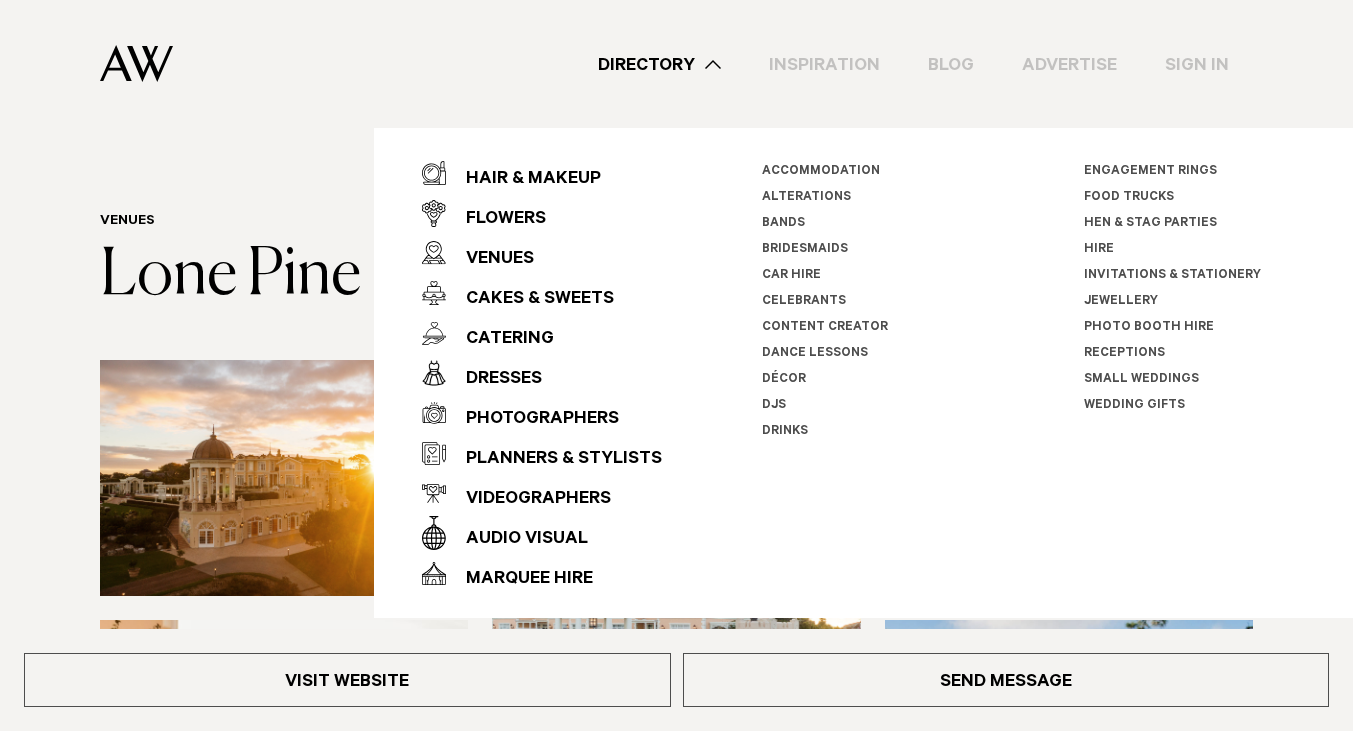click on "Directory
Hair & Makeup
Flowers
Venues
Cakes & Sweets" at bounding box center [721, 64] 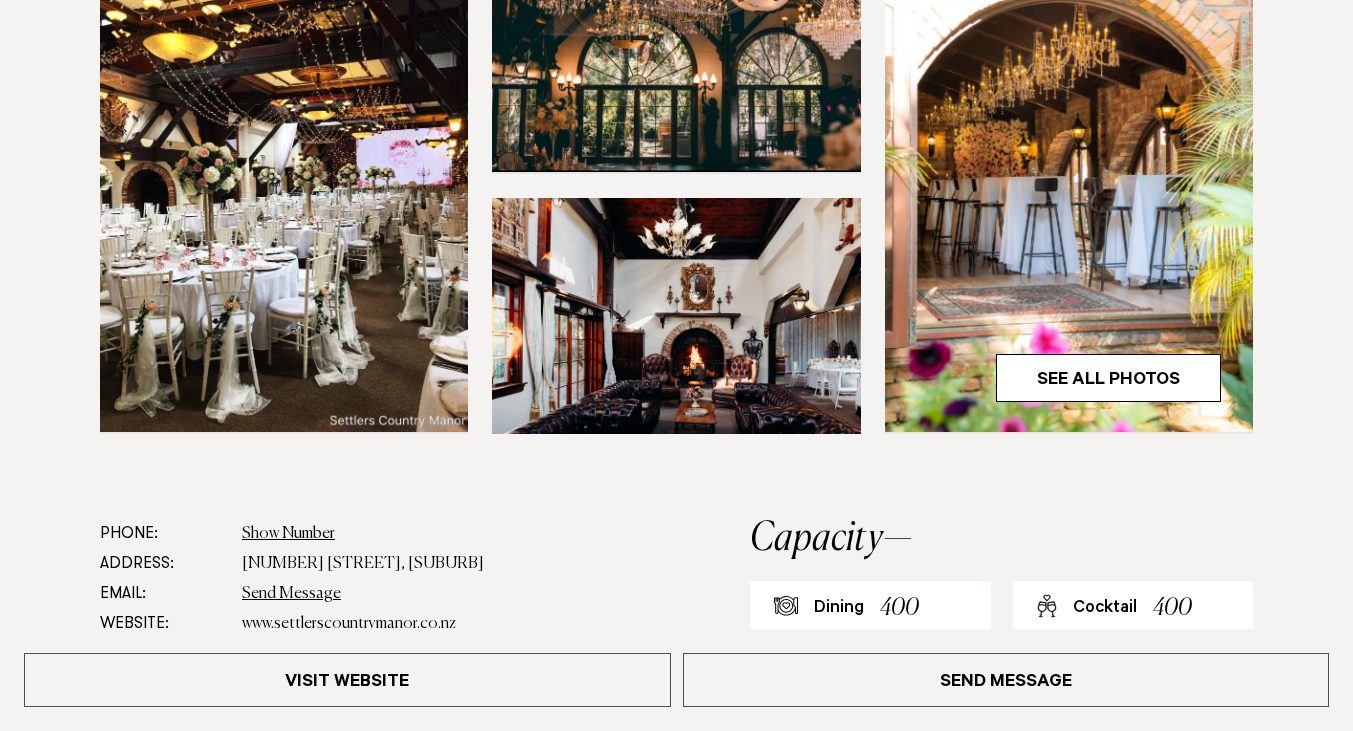 scroll, scrollTop: 893, scrollLeft: 0, axis: vertical 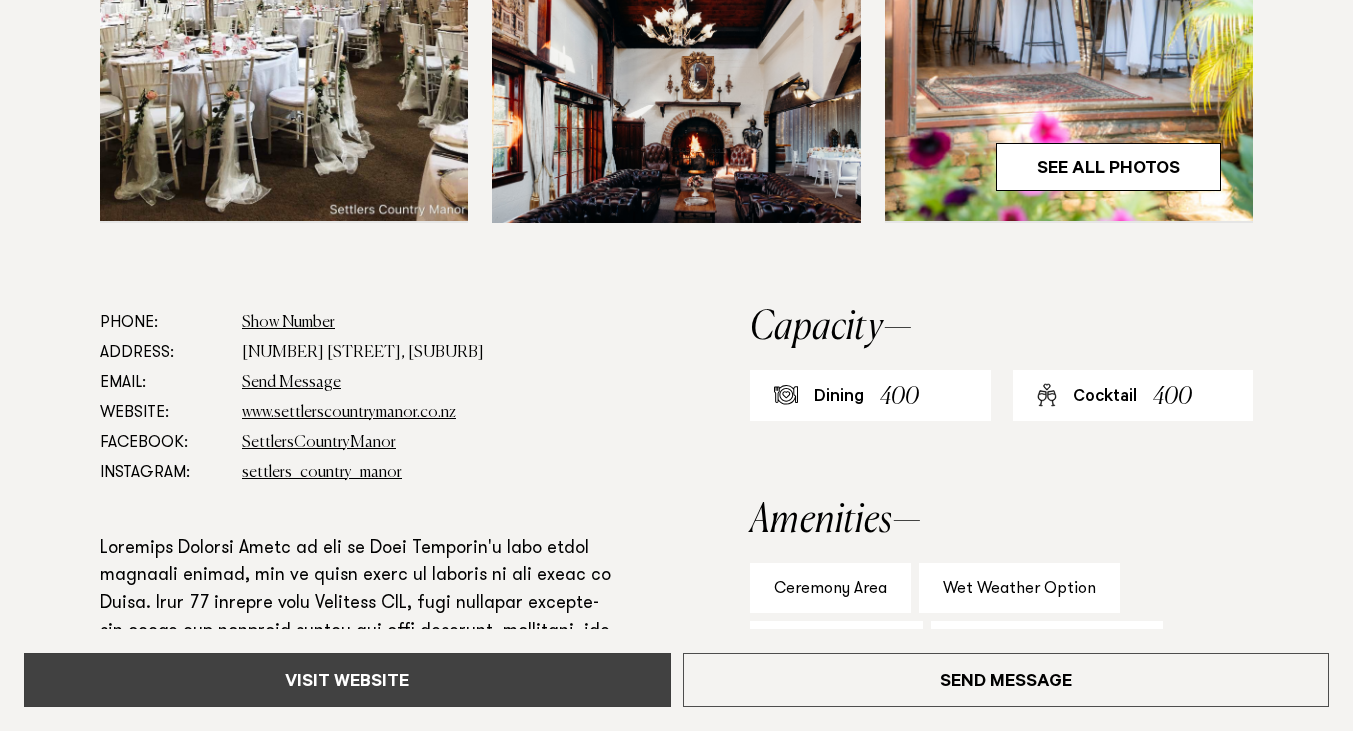 click on "Visit Website" at bounding box center (347, 680) 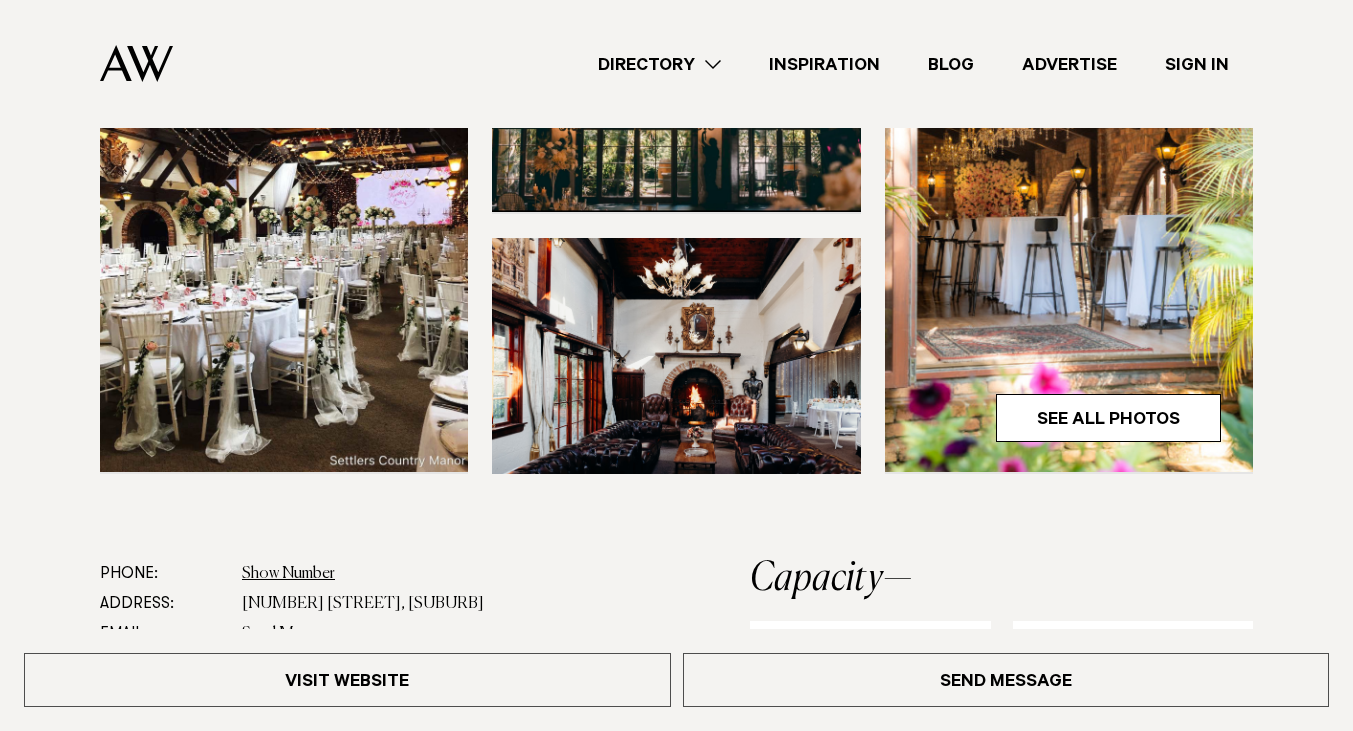scroll, scrollTop: 509, scrollLeft: 0, axis: vertical 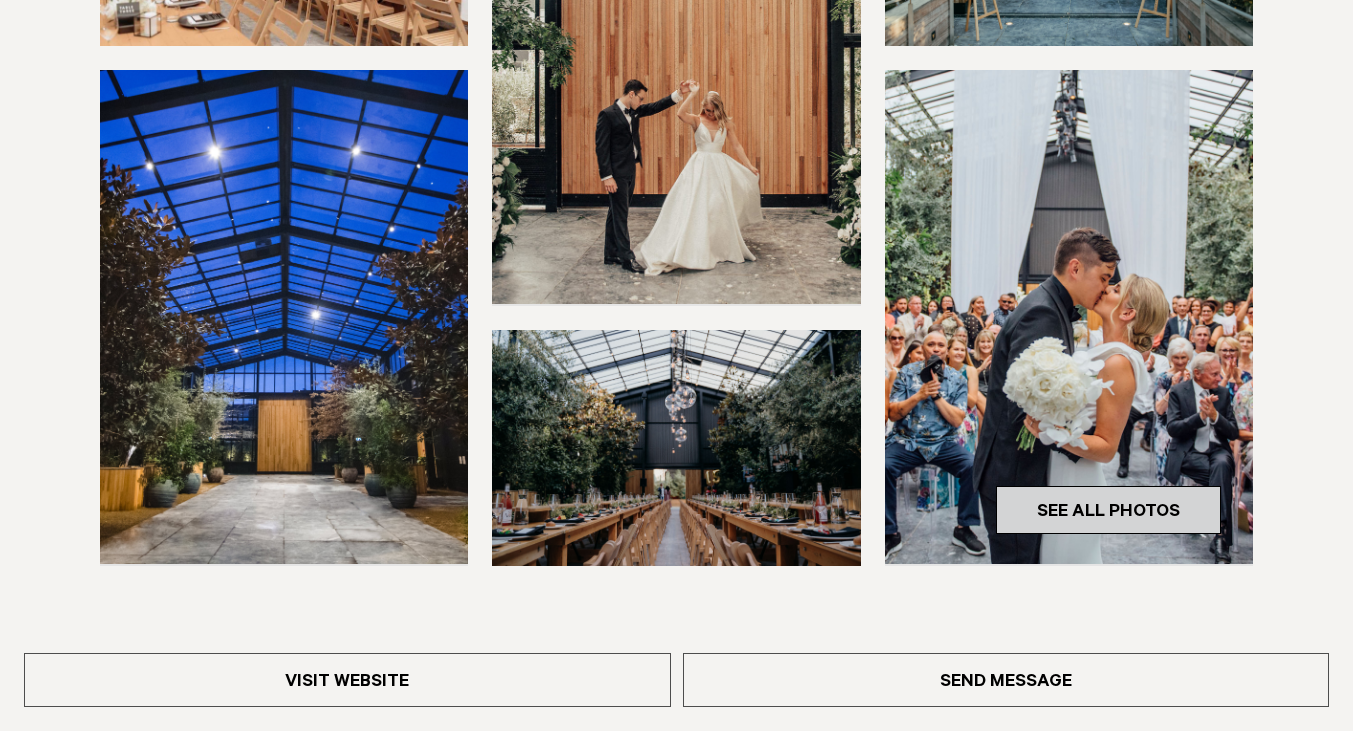 click on "See All Photos" at bounding box center (1108, 510) 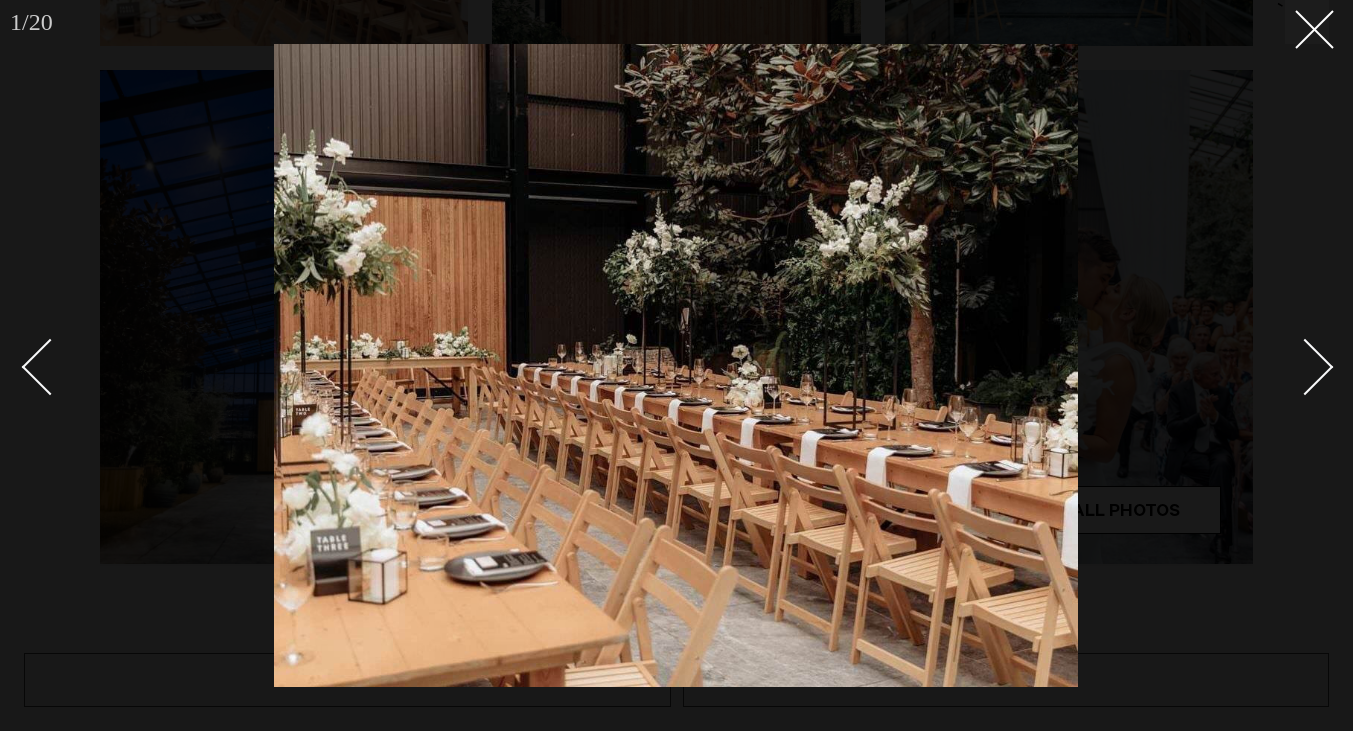 click at bounding box center [1305, 366] 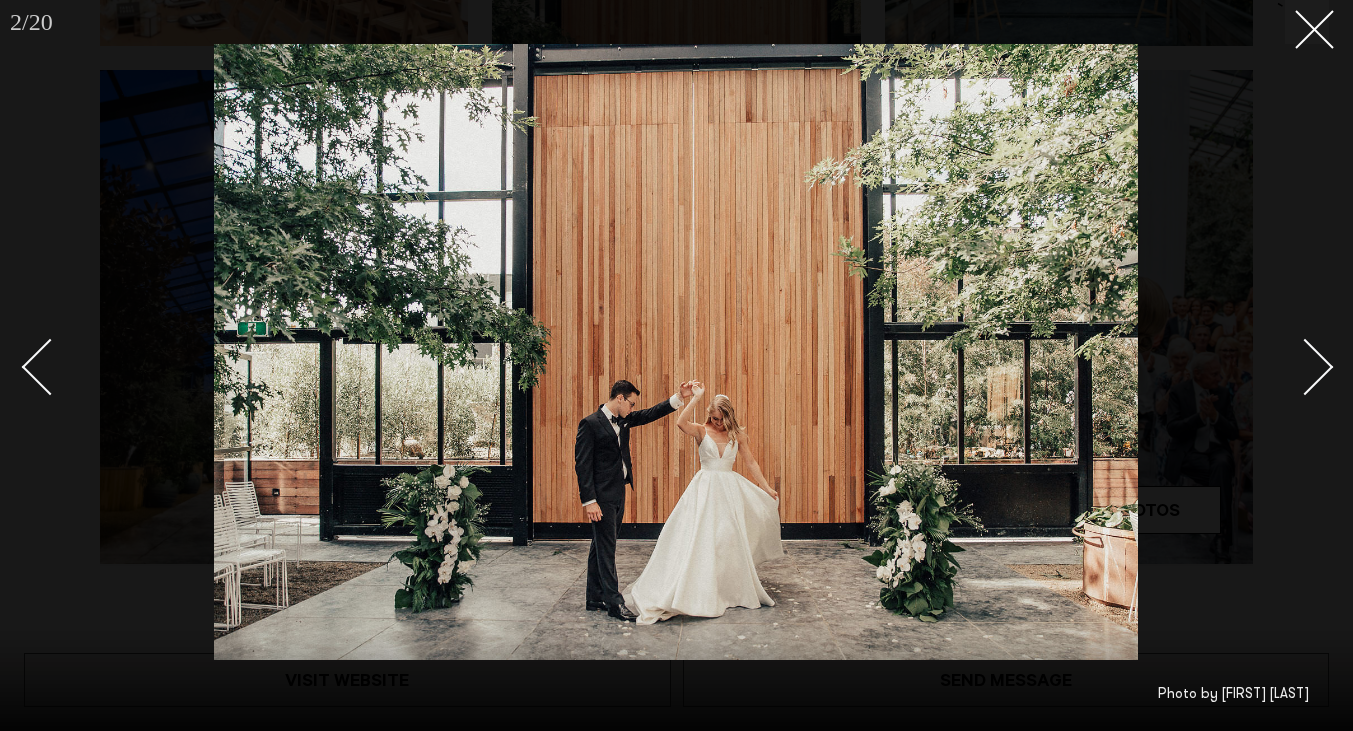 click at bounding box center [1305, 366] 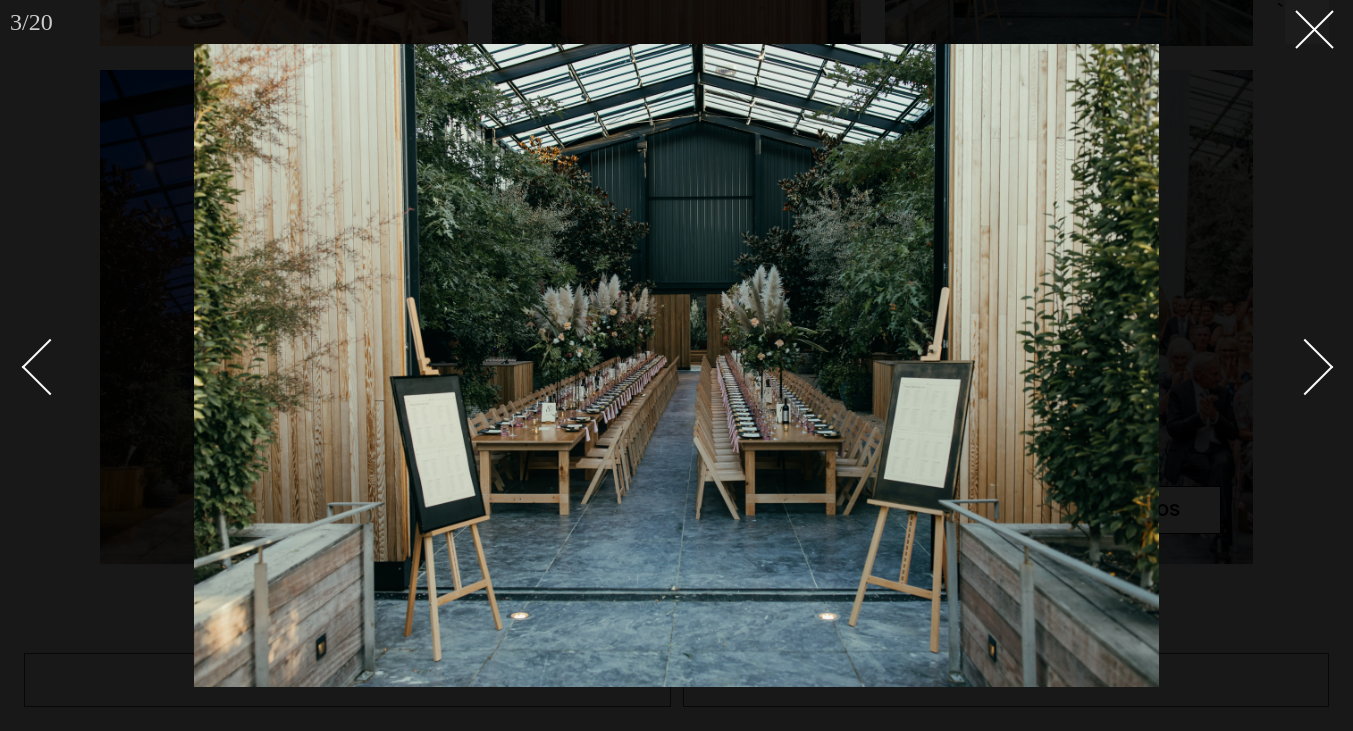 click at bounding box center (1305, 366) 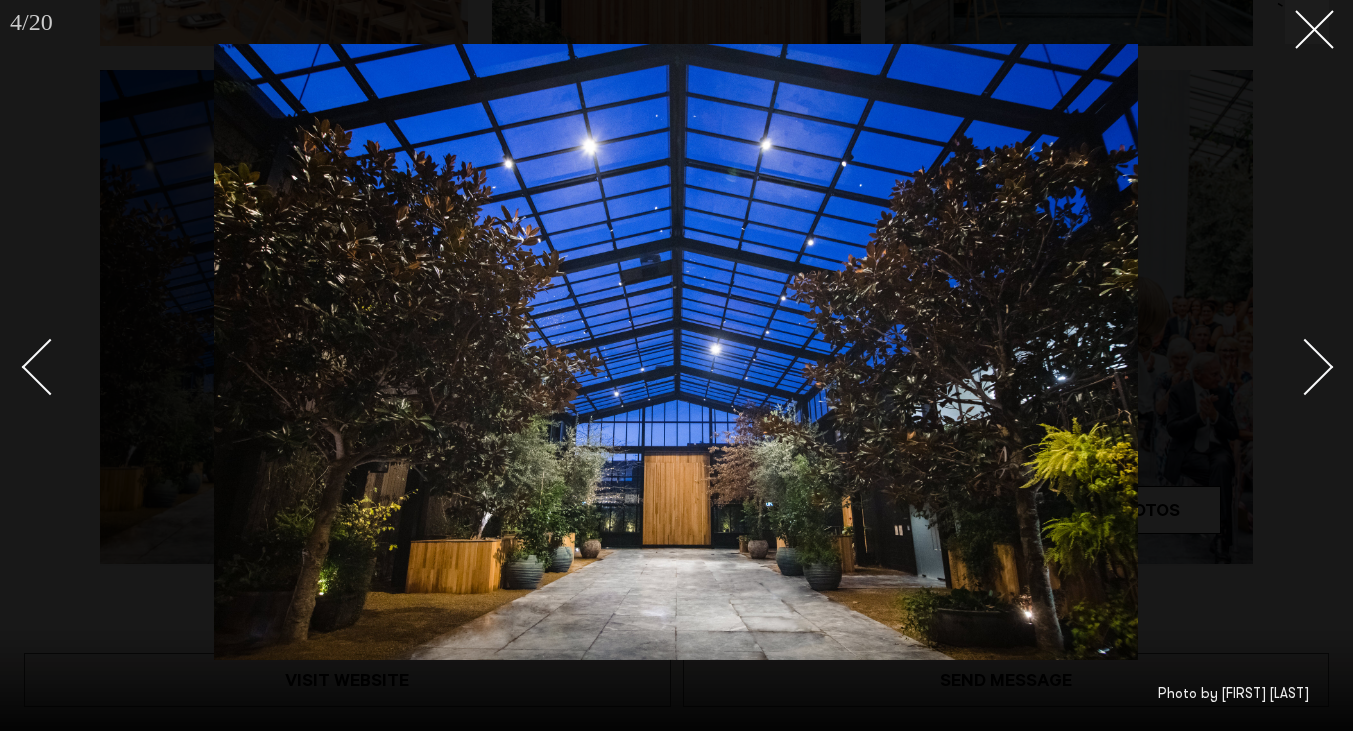 click at bounding box center [1305, 366] 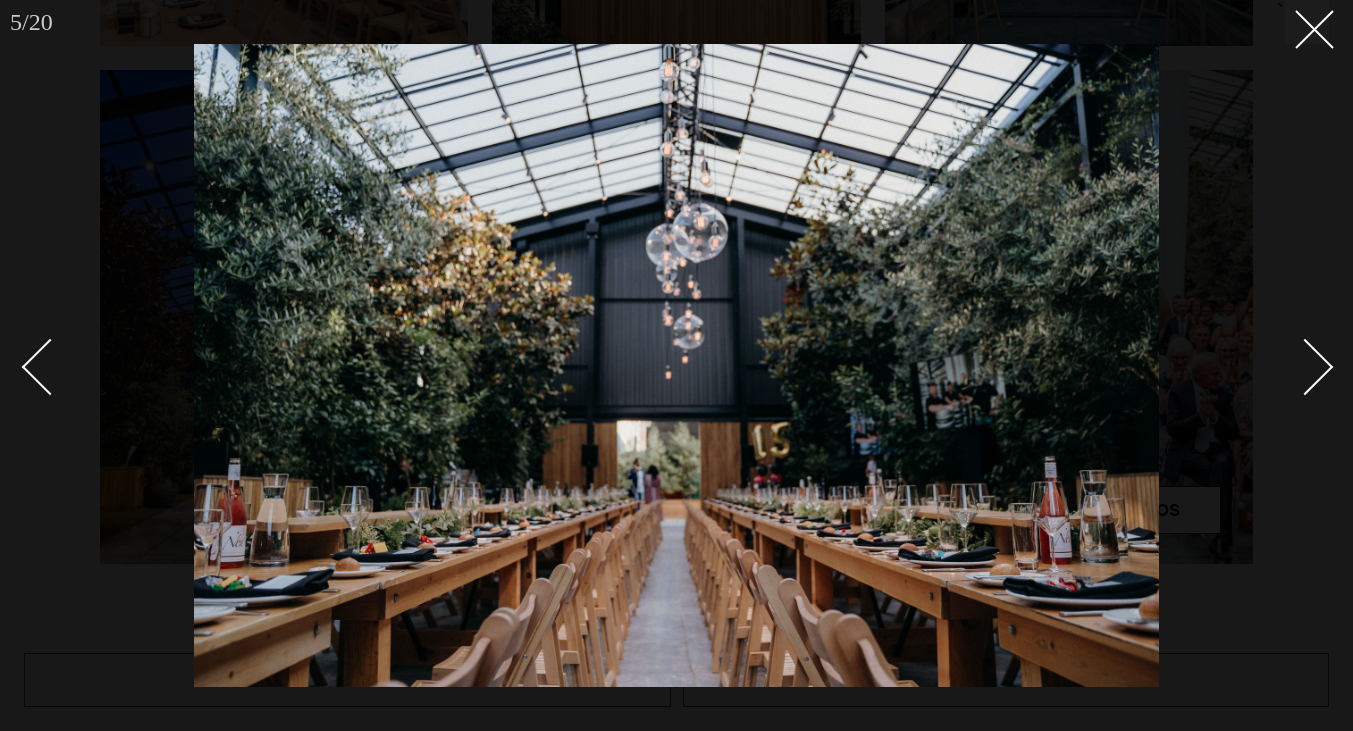 click at bounding box center (1305, 366) 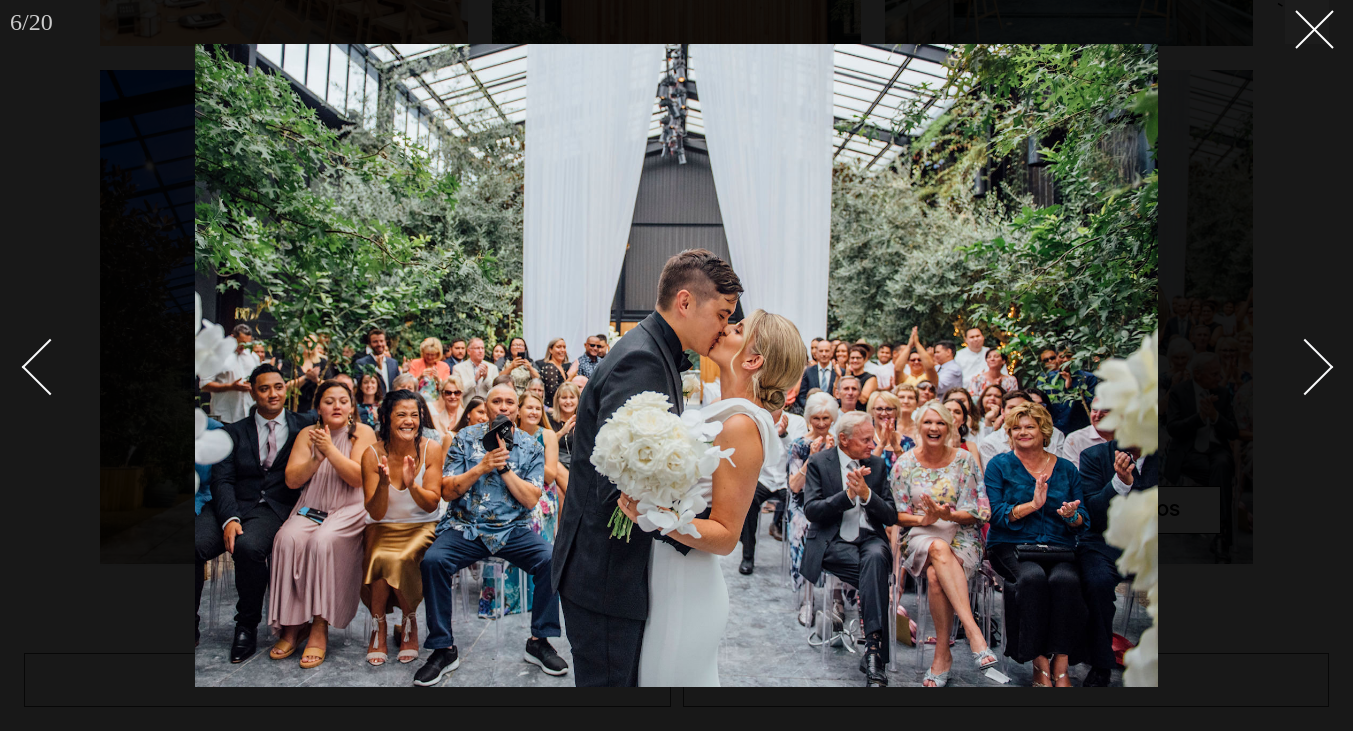 click at bounding box center [1305, 366] 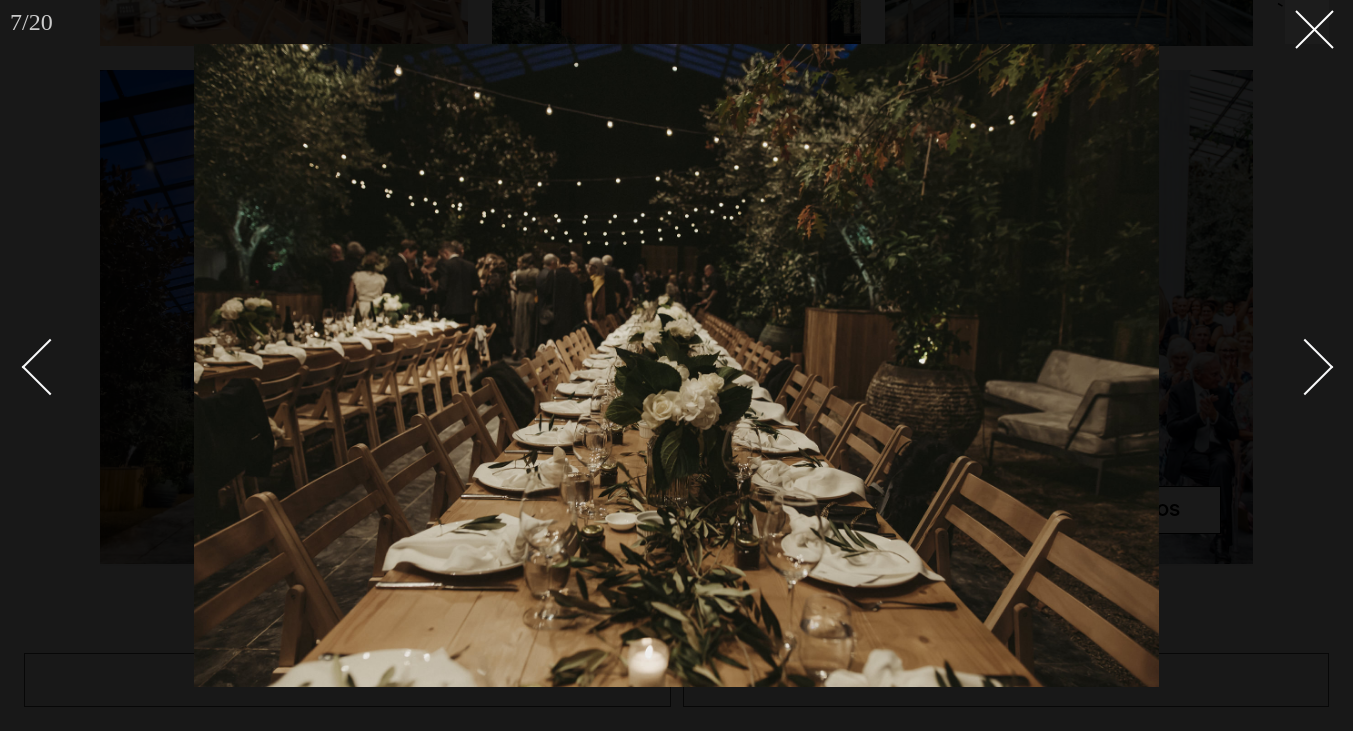 click at bounding box center [1305, 366] 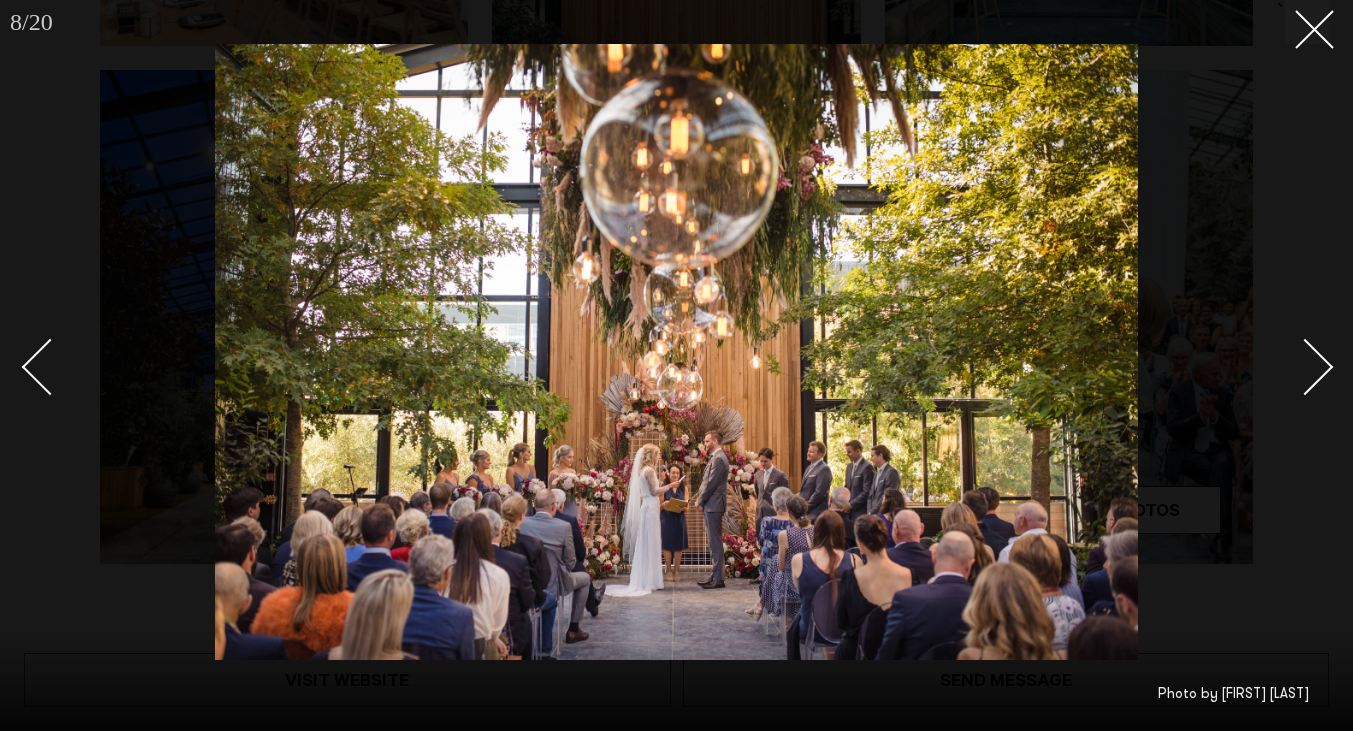click at bounding box center [1305, 366] 